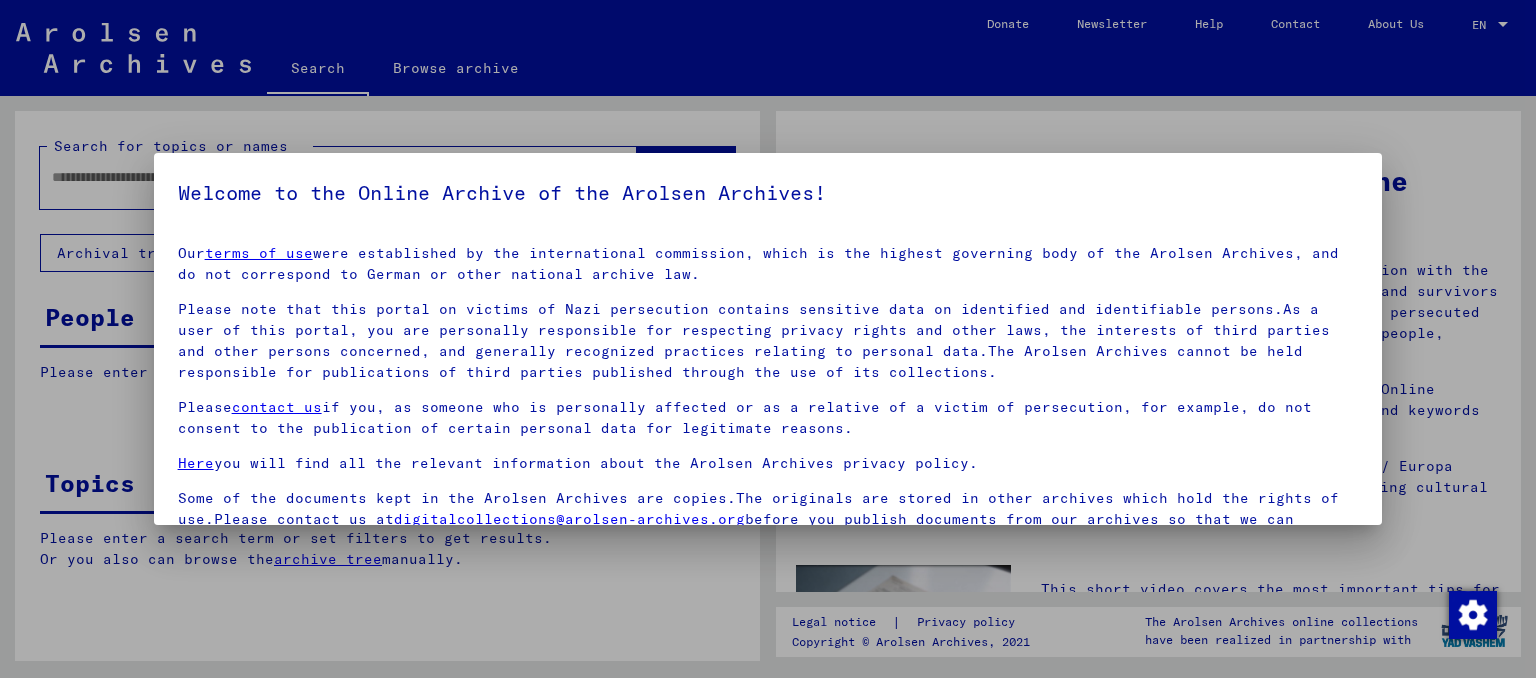 scroll, scrollTop: 0, scrollLeft: 0, axis: both 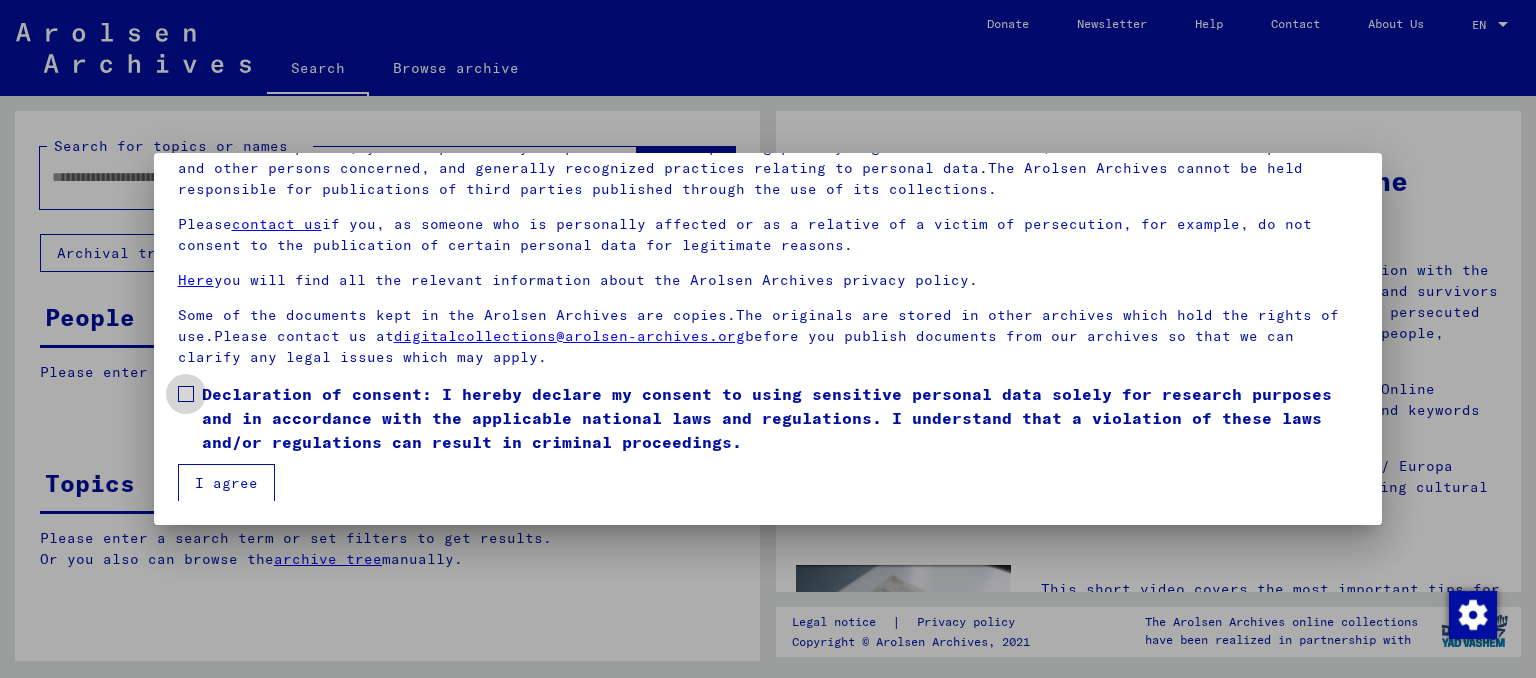 click on "Declaration of consent: I hereby declare my consent to using sensitive personal data solely for research purposes and in accordance with the applicable national laws and regulations. I understand that a violation of these laws and/or regulations can result in criminal proceedings." at bounding box center [768, 418] 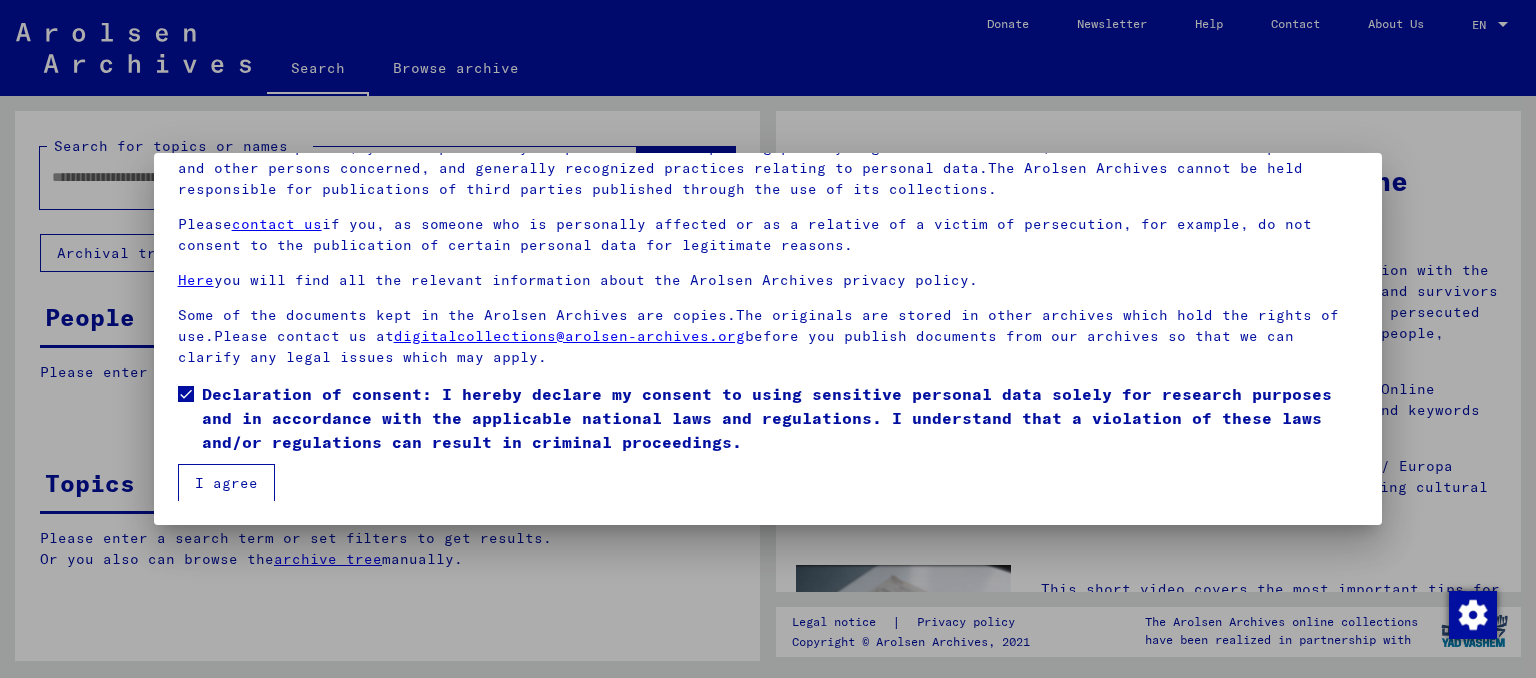 click on "I agree" at bounding box center (226, 483) 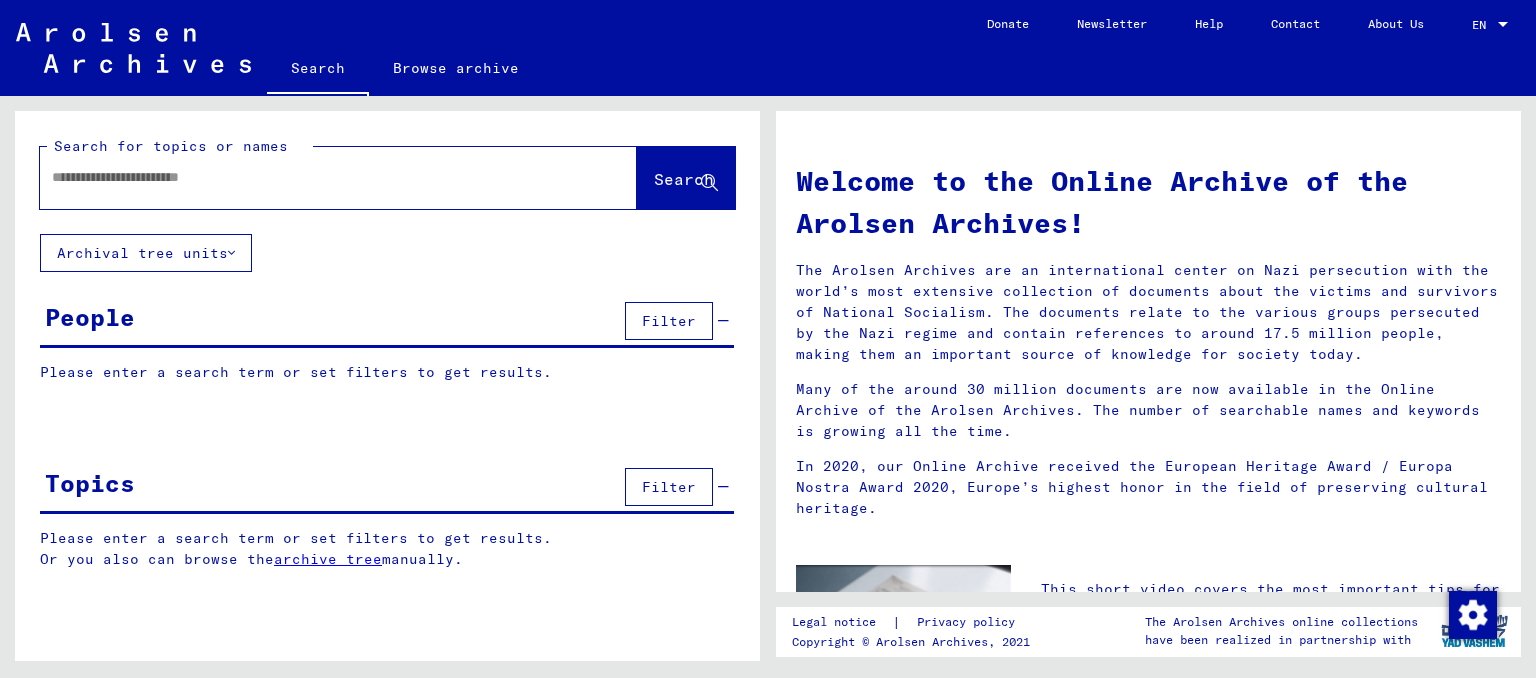 click at bounding box center (314, 177) 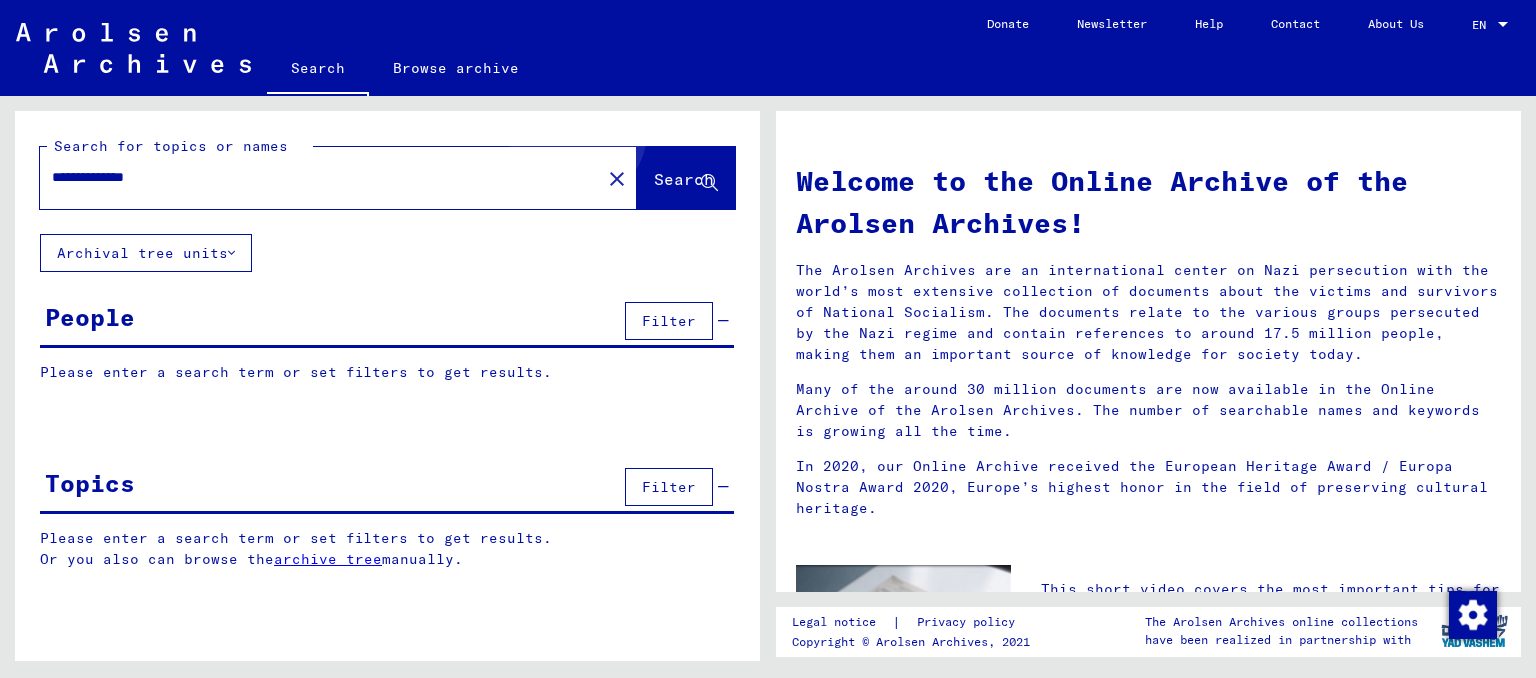 click on "Search" 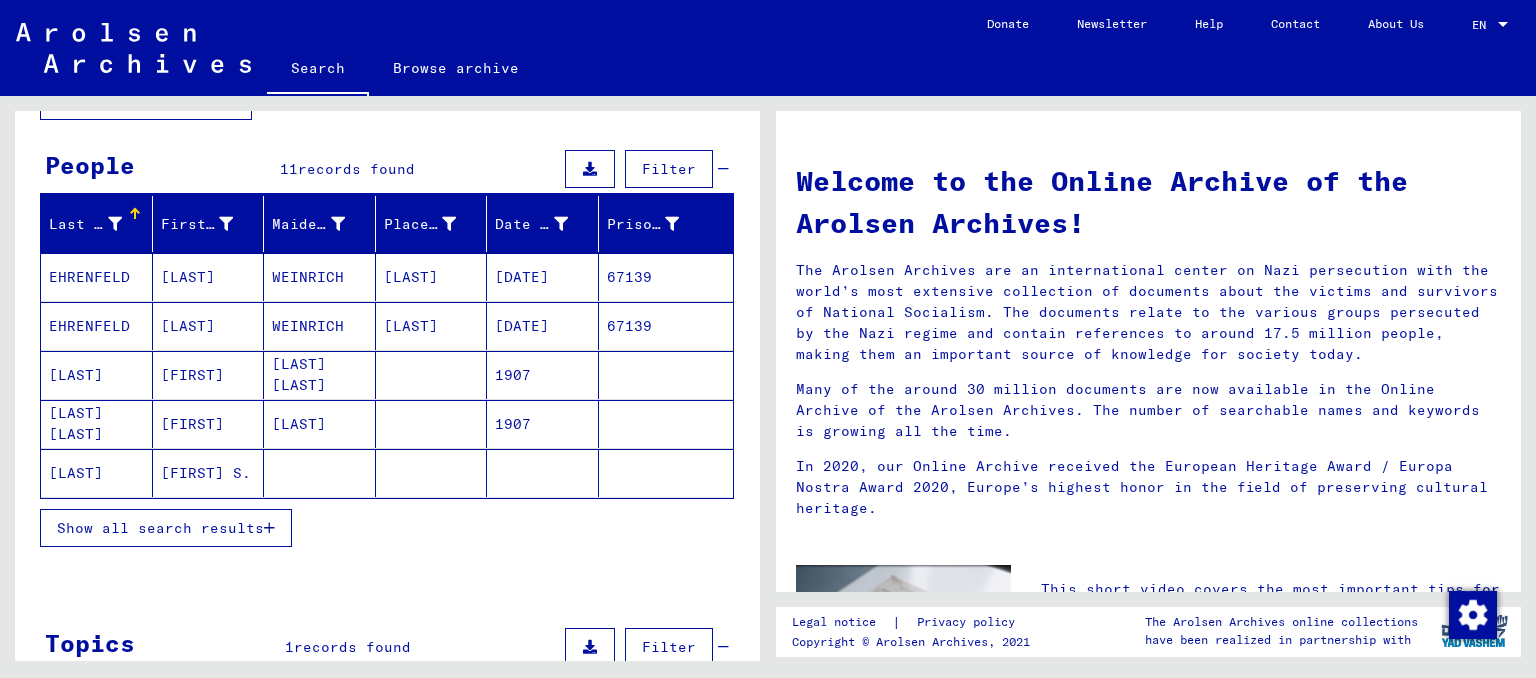 scroll, scrollTop: 220, scrollLeft: 0, axis: vertical 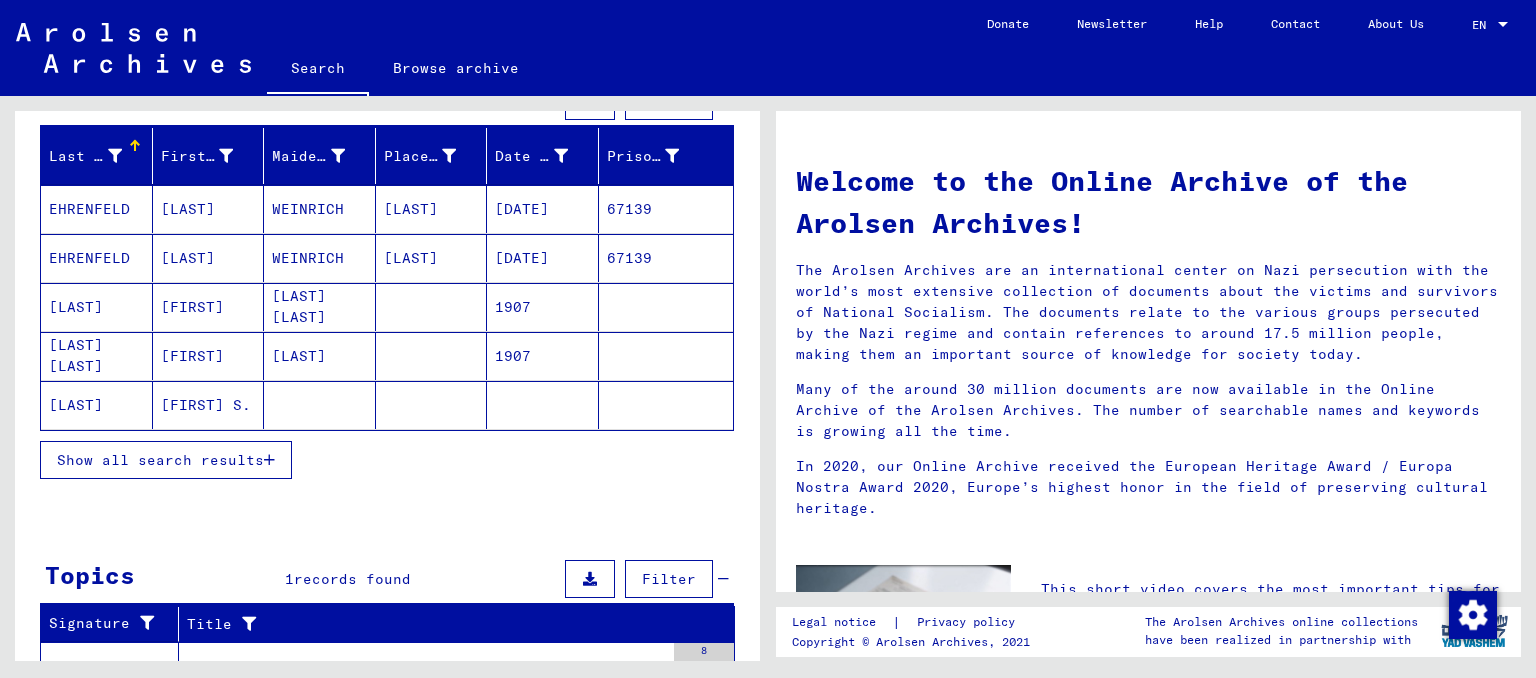 click on "Show all search results" at bounding box center (166, 460) 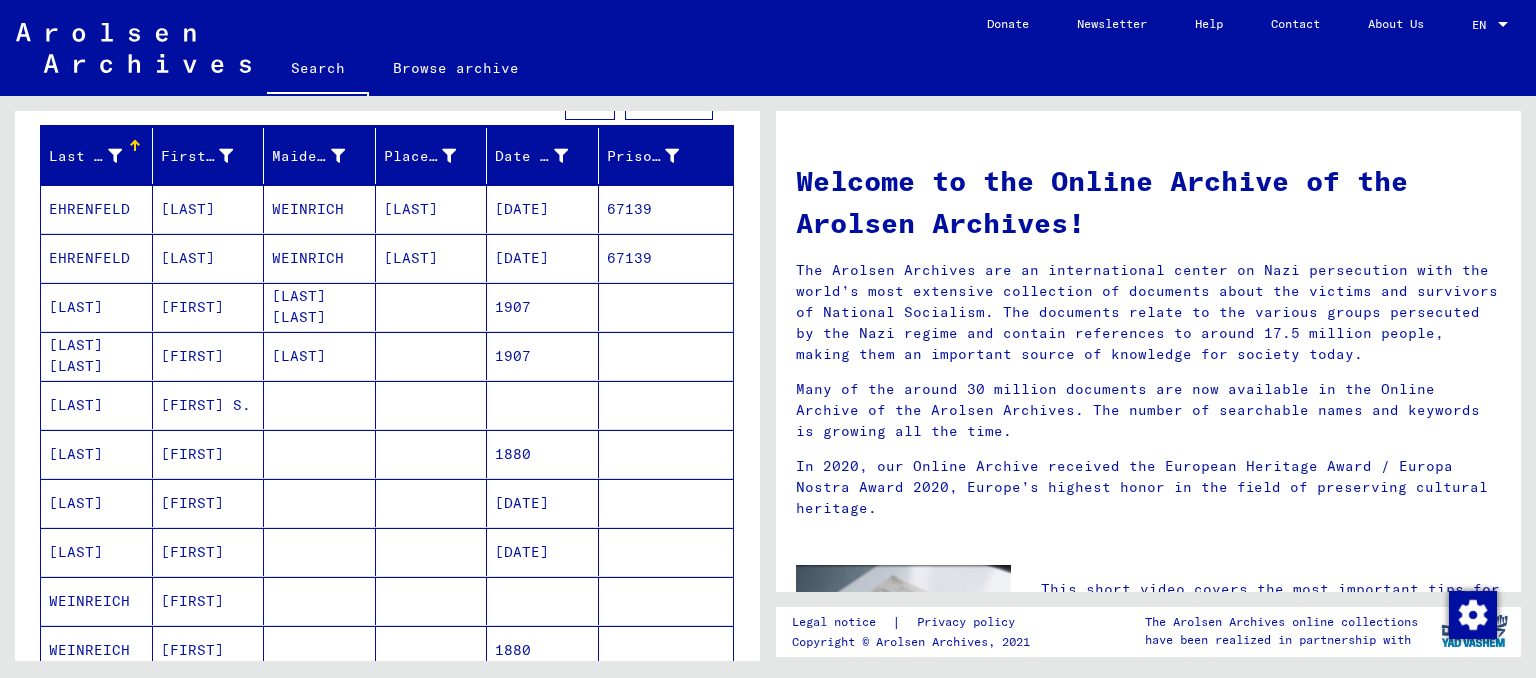 click on "[LAST]" at bounding box center [97, 454] 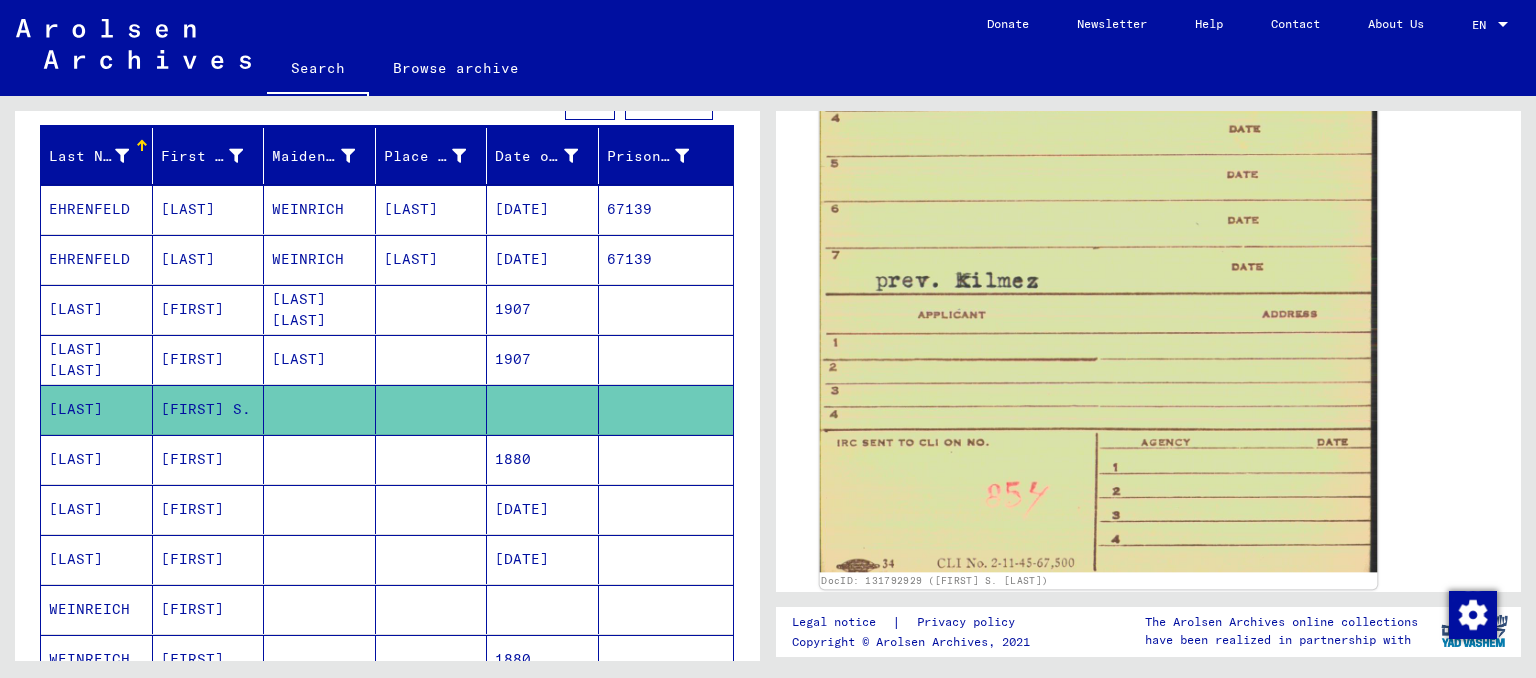 scroll, scrollTop: 1545, scrollLeft: 0, axis: vertical 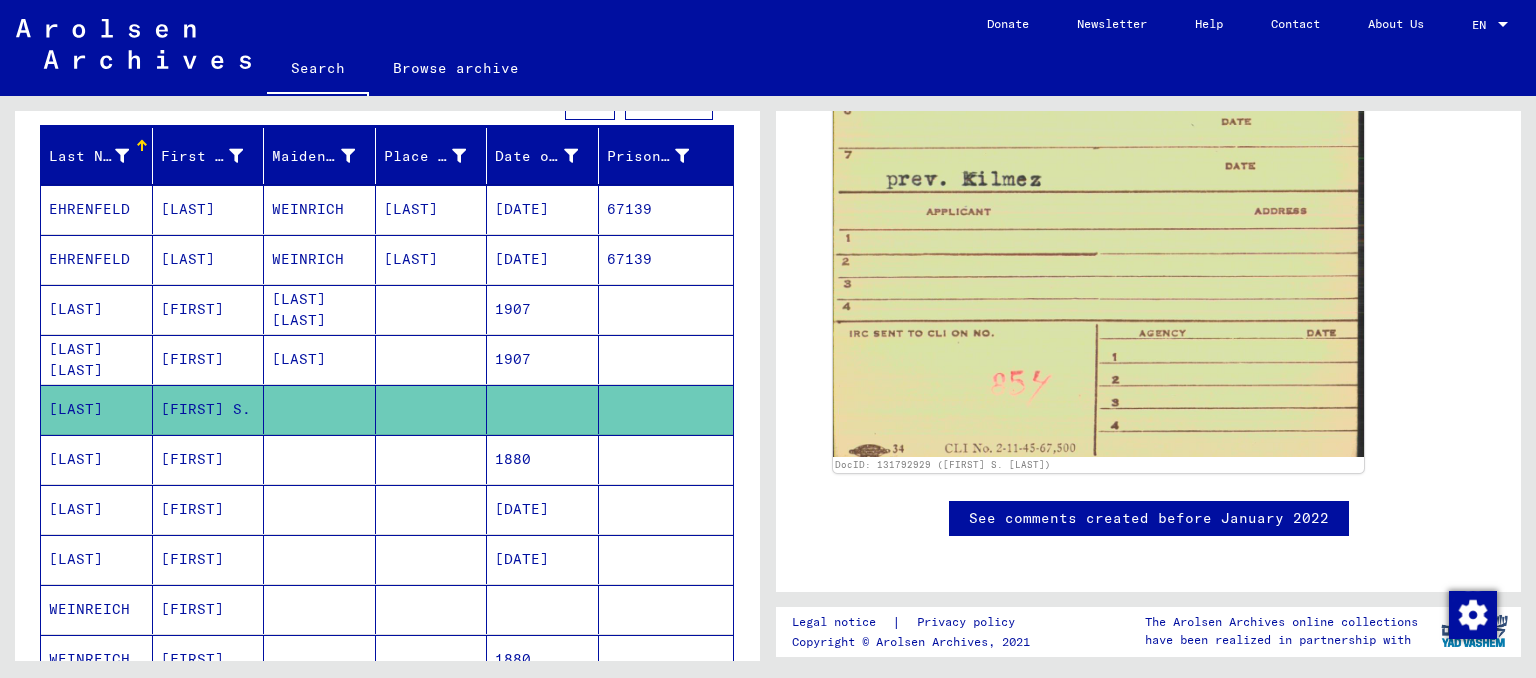 click on "[LAST]" at bounding box center [97, 509] 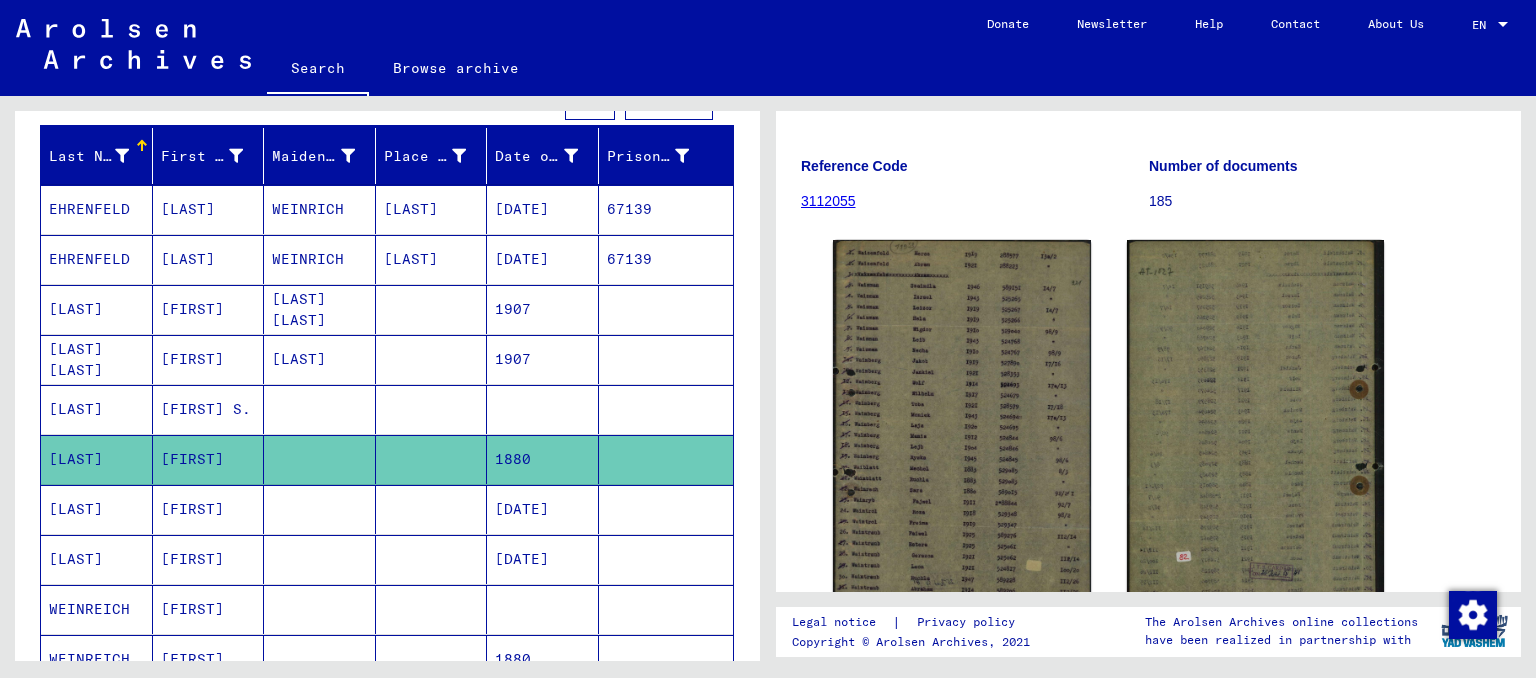 scroll, scrollTop: 331, scrollLeft: 0, axis: vertical 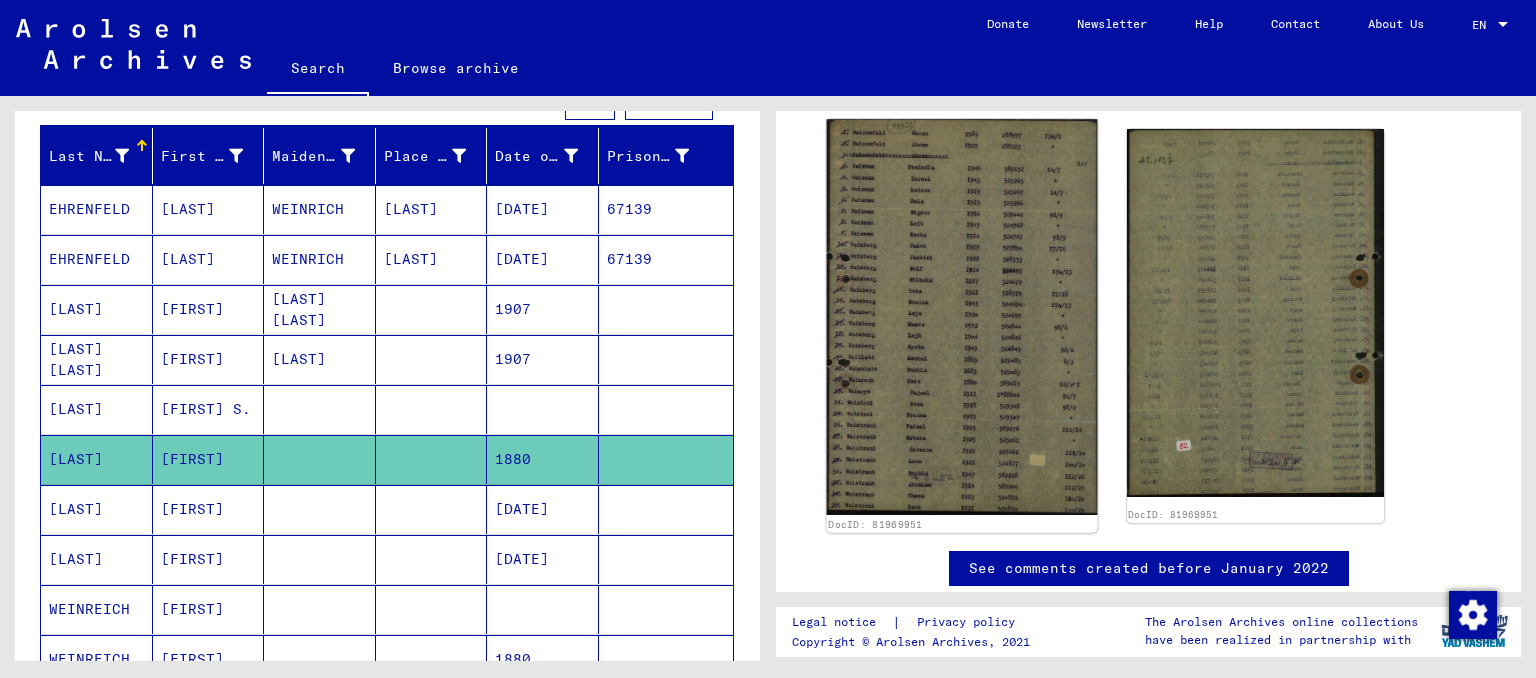 click 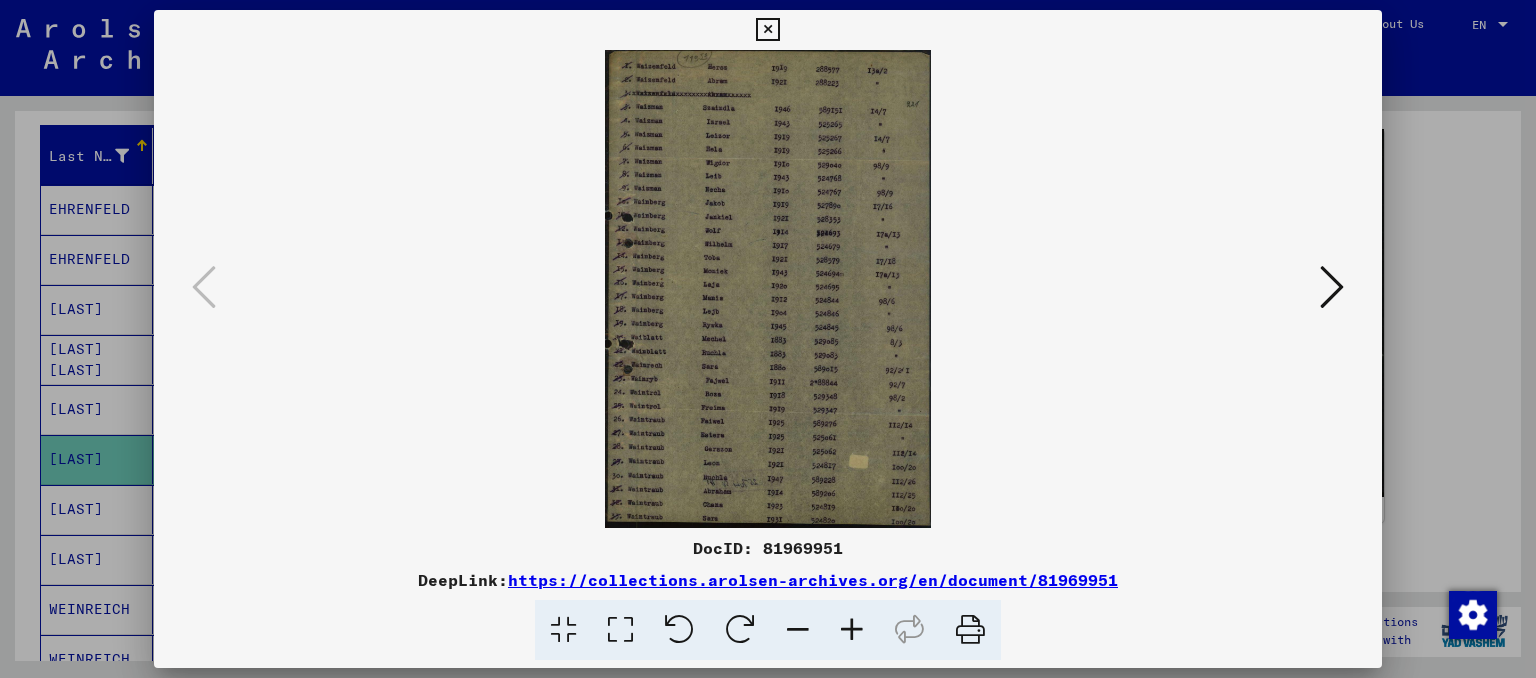 click at bounding box center (852, 630) 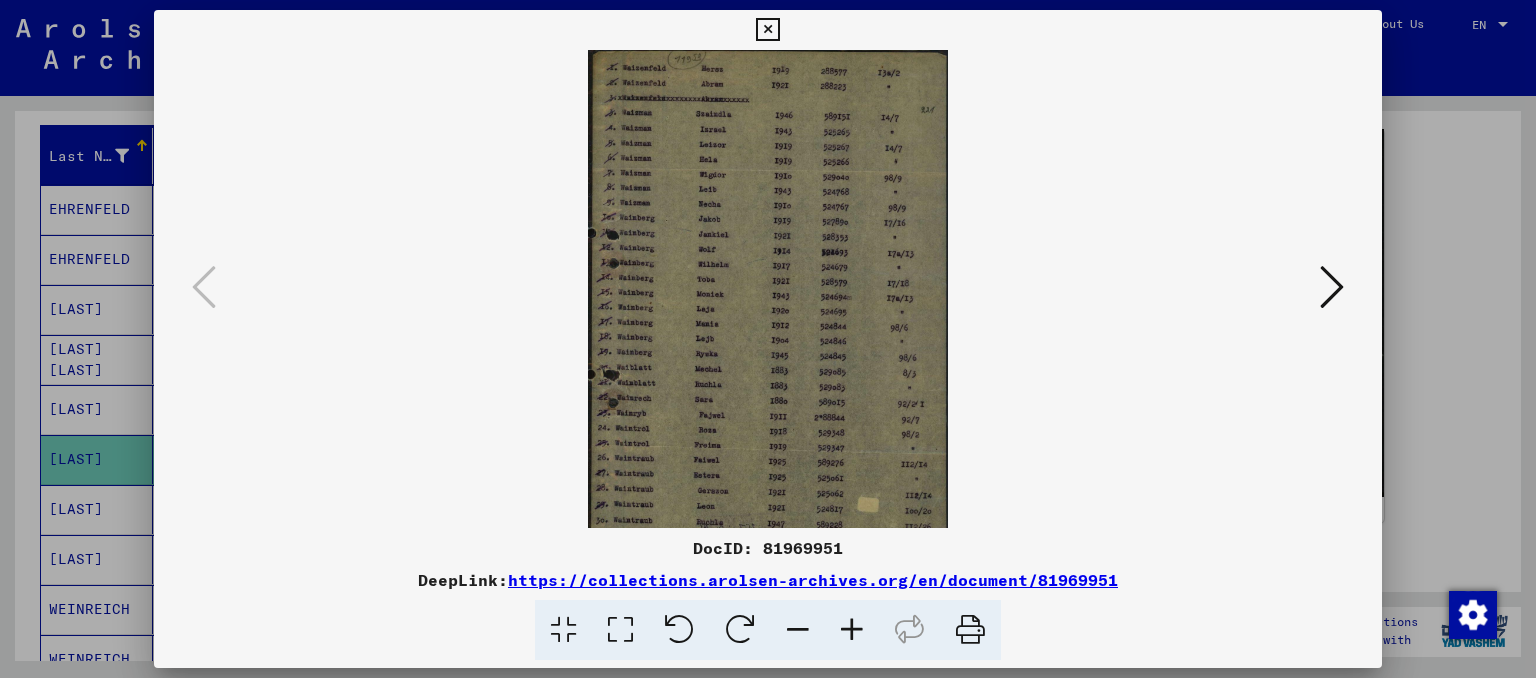 click at bounding box center [852, 630] 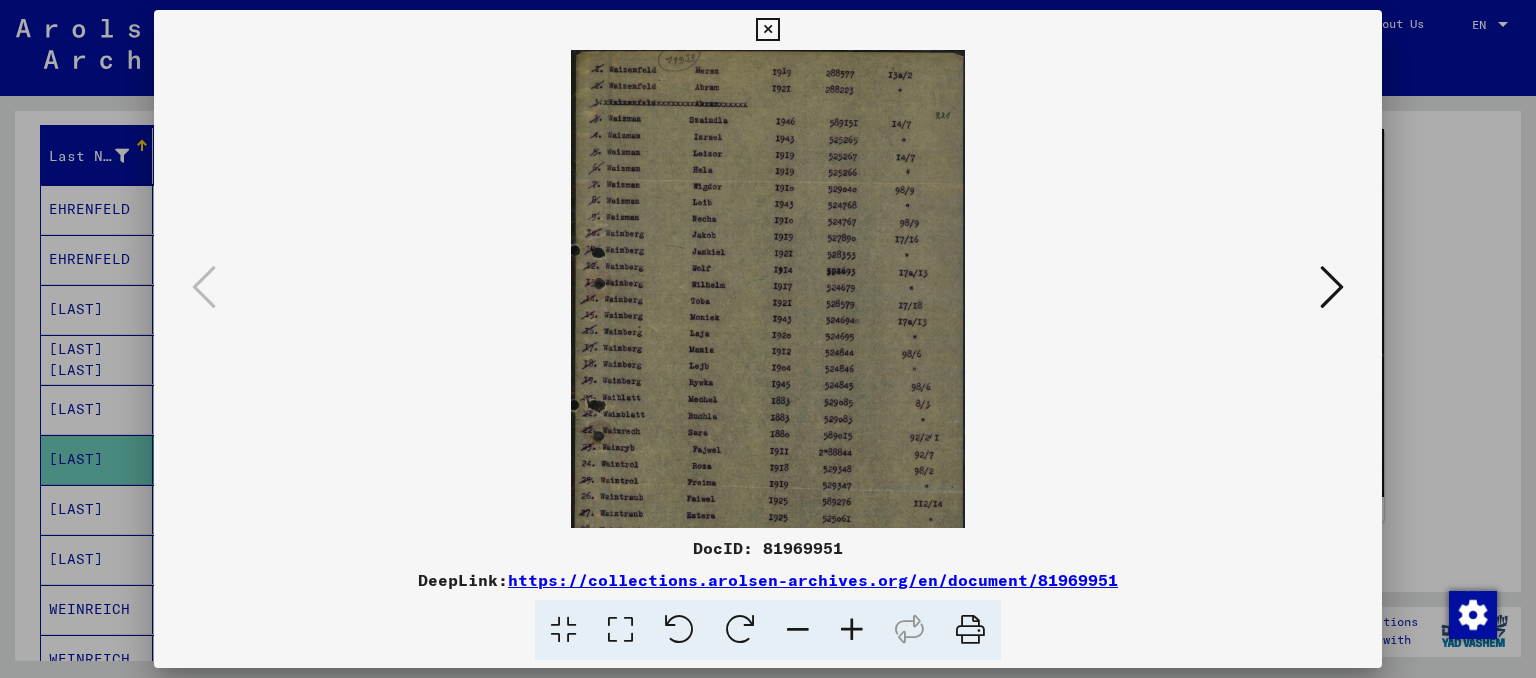 click at bounding box center (852, 630) 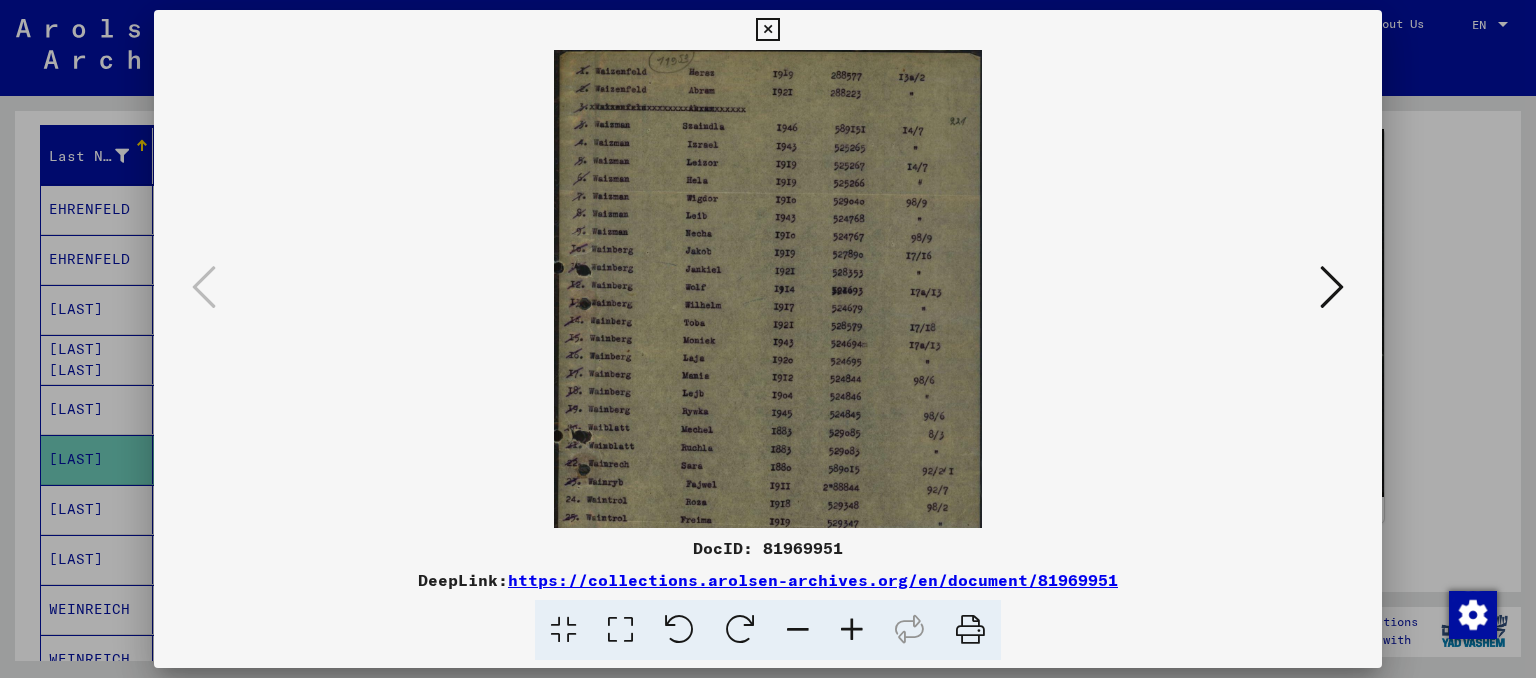 click at bounding box center (852, 630) 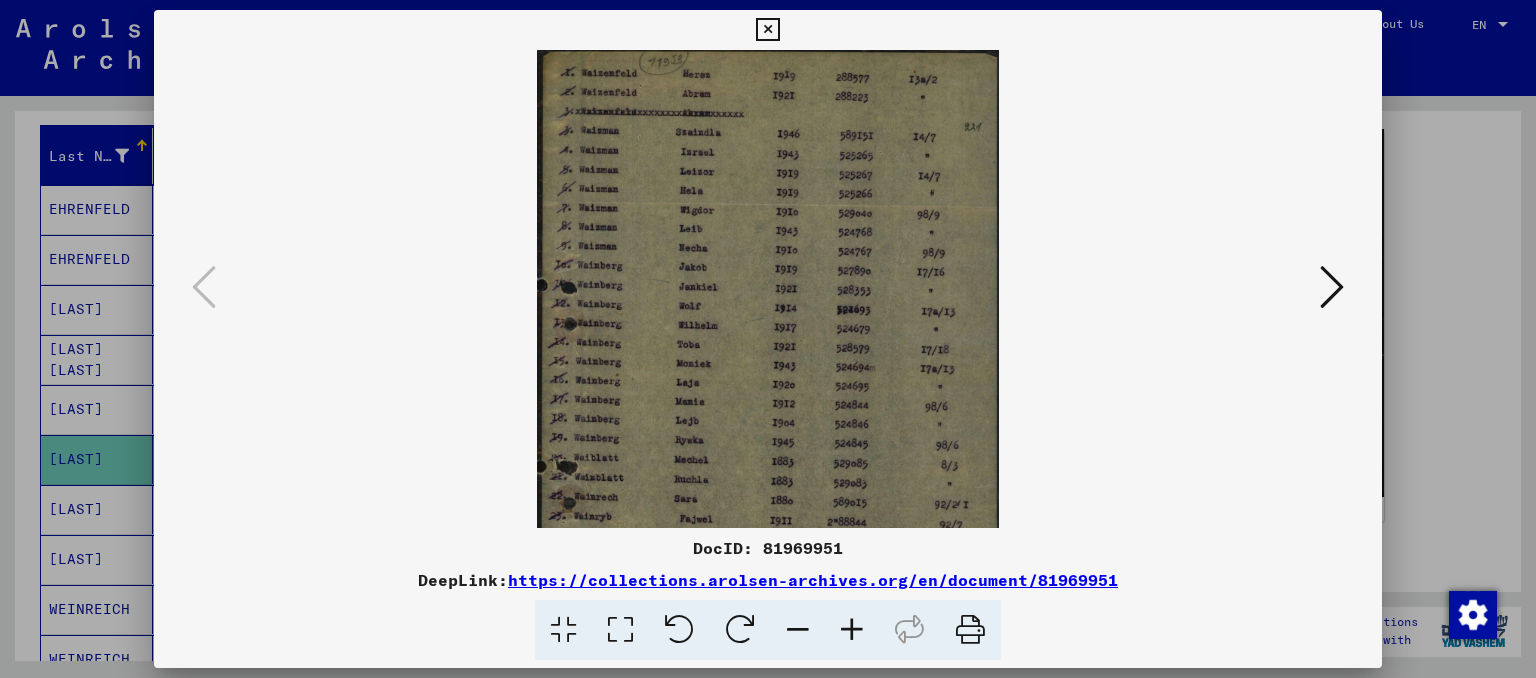 click at bounding box center [852, 630] 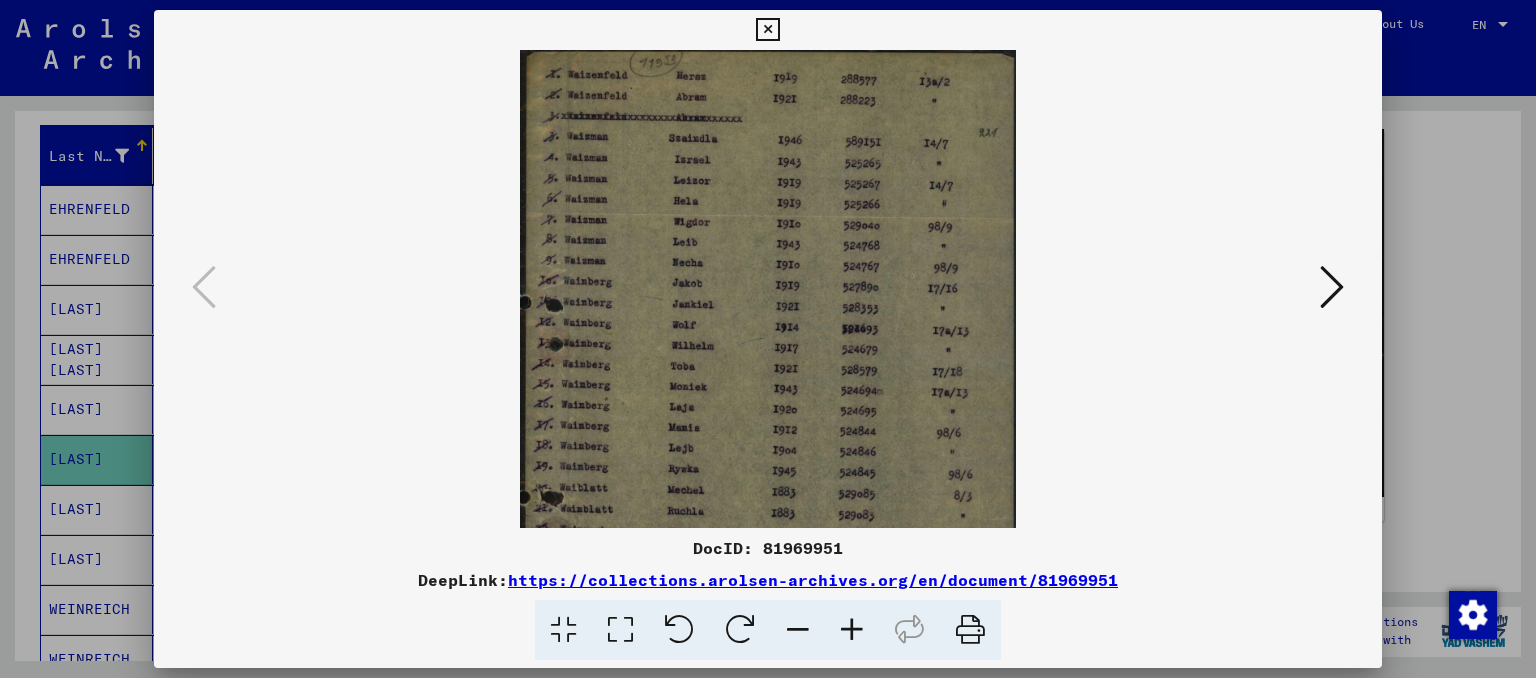 click at bounding box center (852, 630) 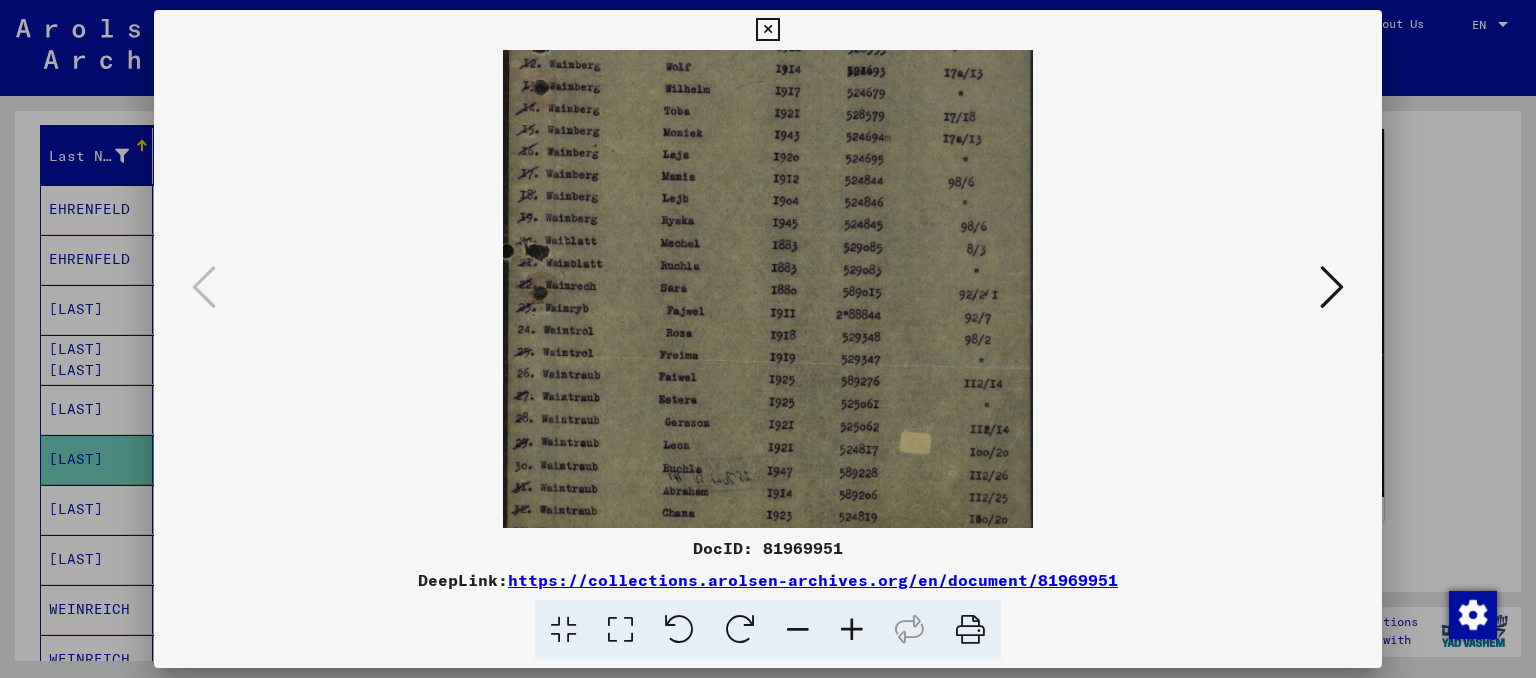 scroll, scrollTop: 300, scrollLeft: 0, axis: vertical 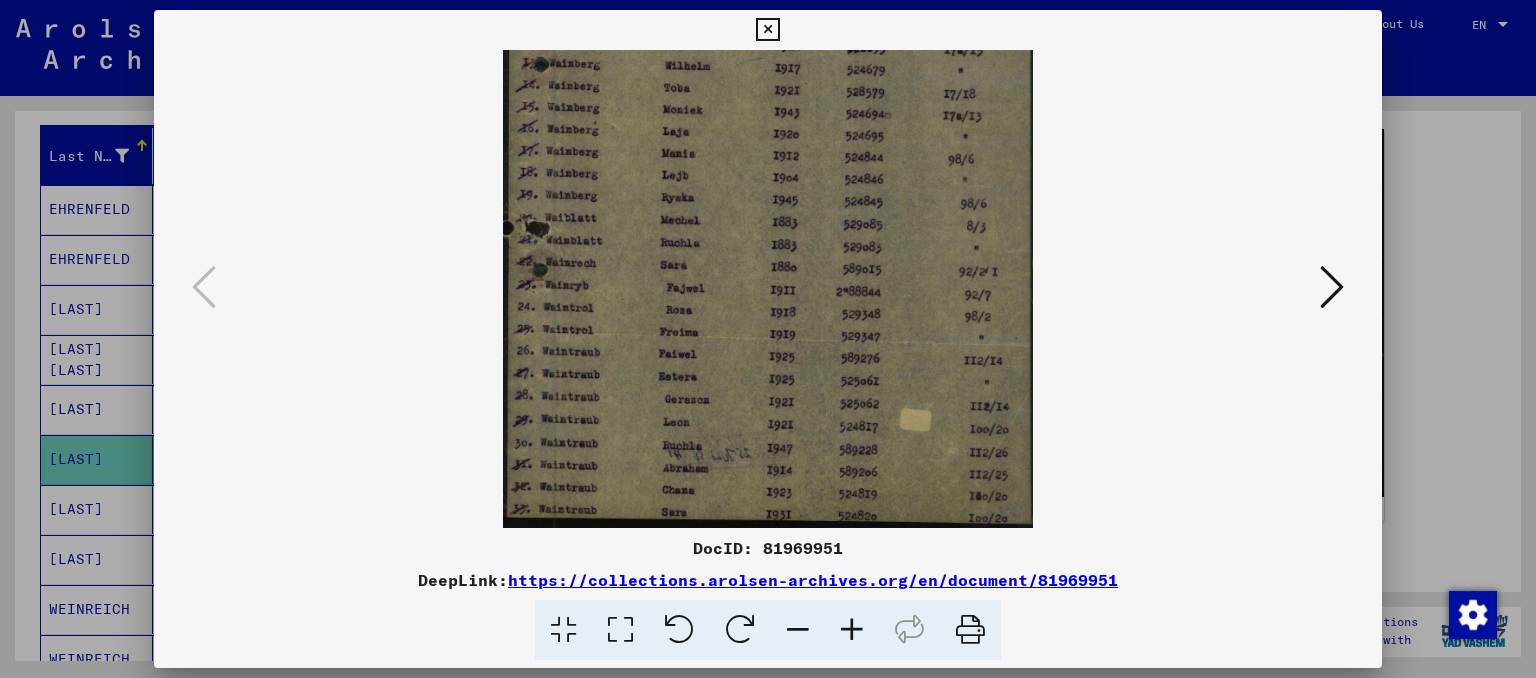 drag, startPoint x: 754, startPoint y: 459, endPoint x: 686, endPoint y: 58, distance: 406.72473 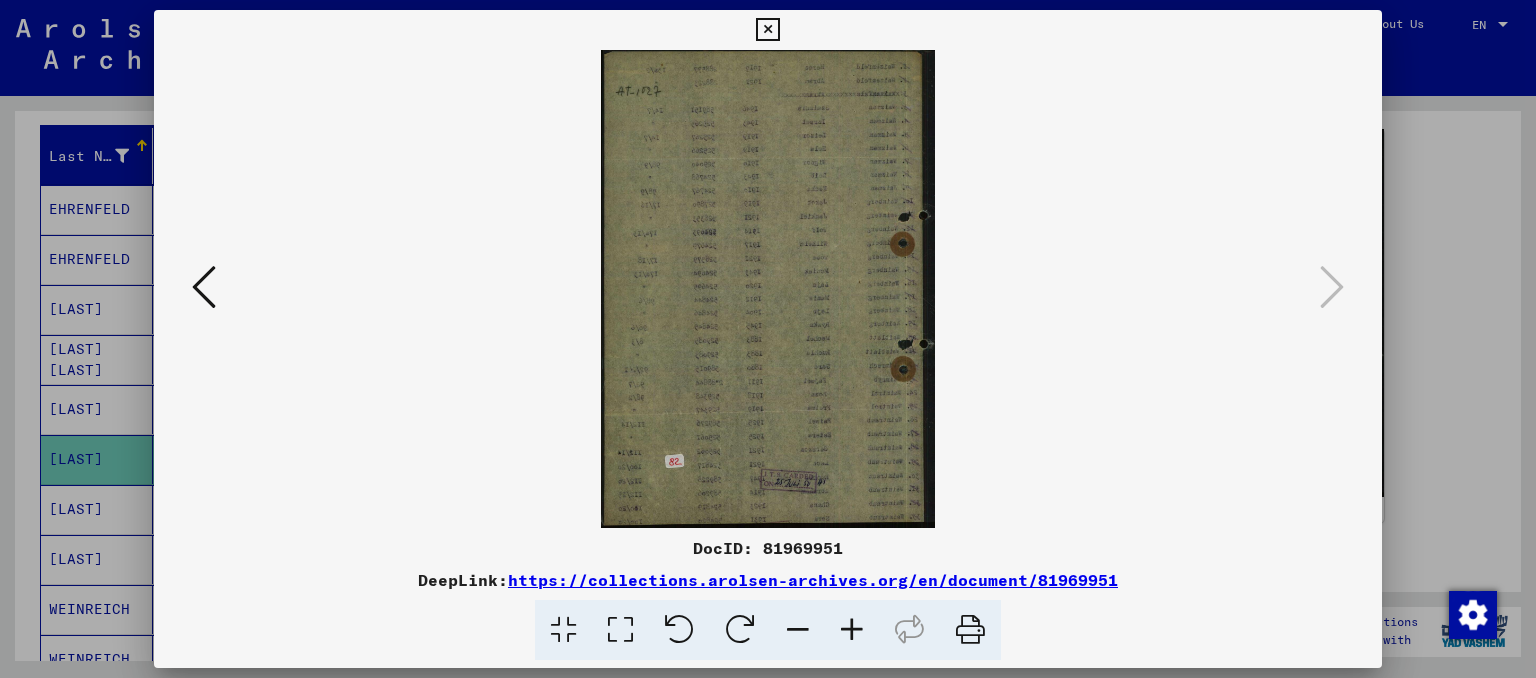 click at bounding box center [767, 30] 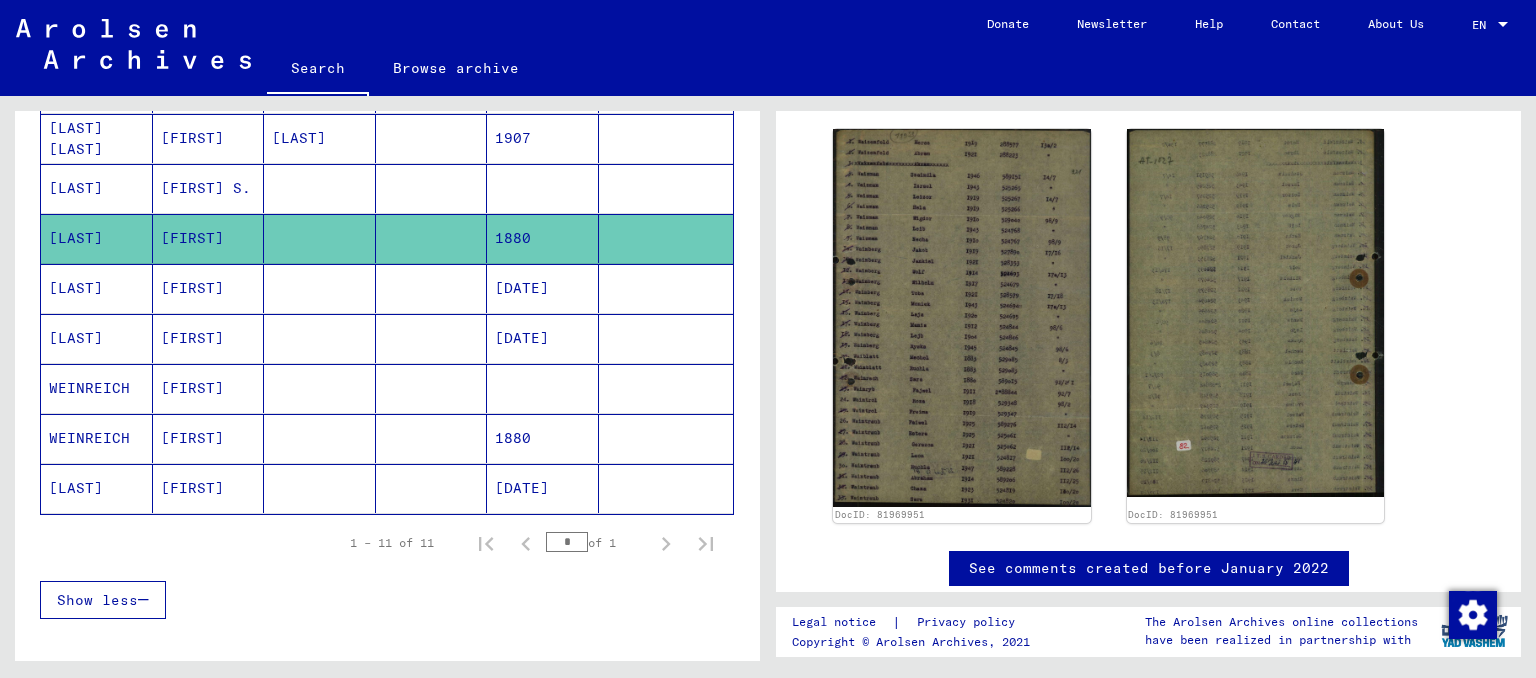scroll, scrollTop: 331, scrollLeft: 0, axis: vertical 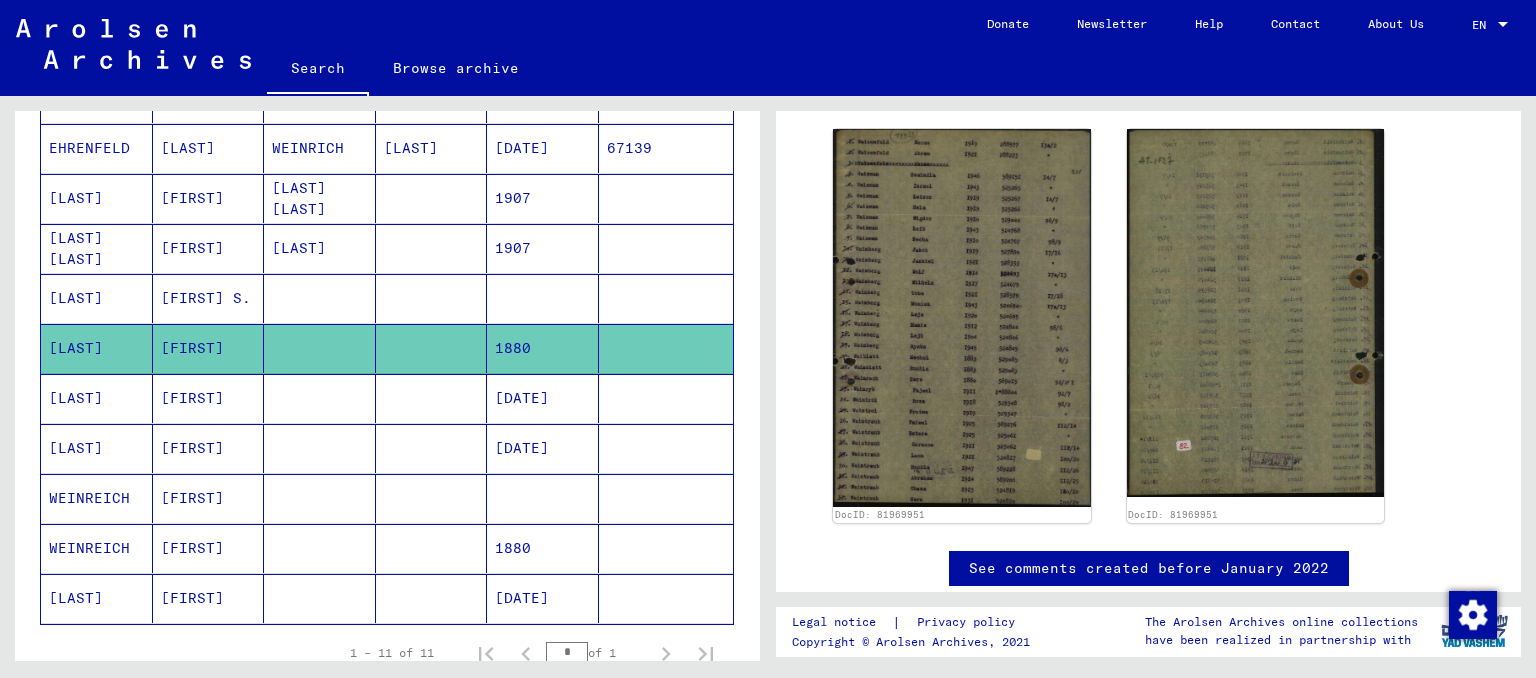 click on "[FIRST]" at bounding box center [209, 448] 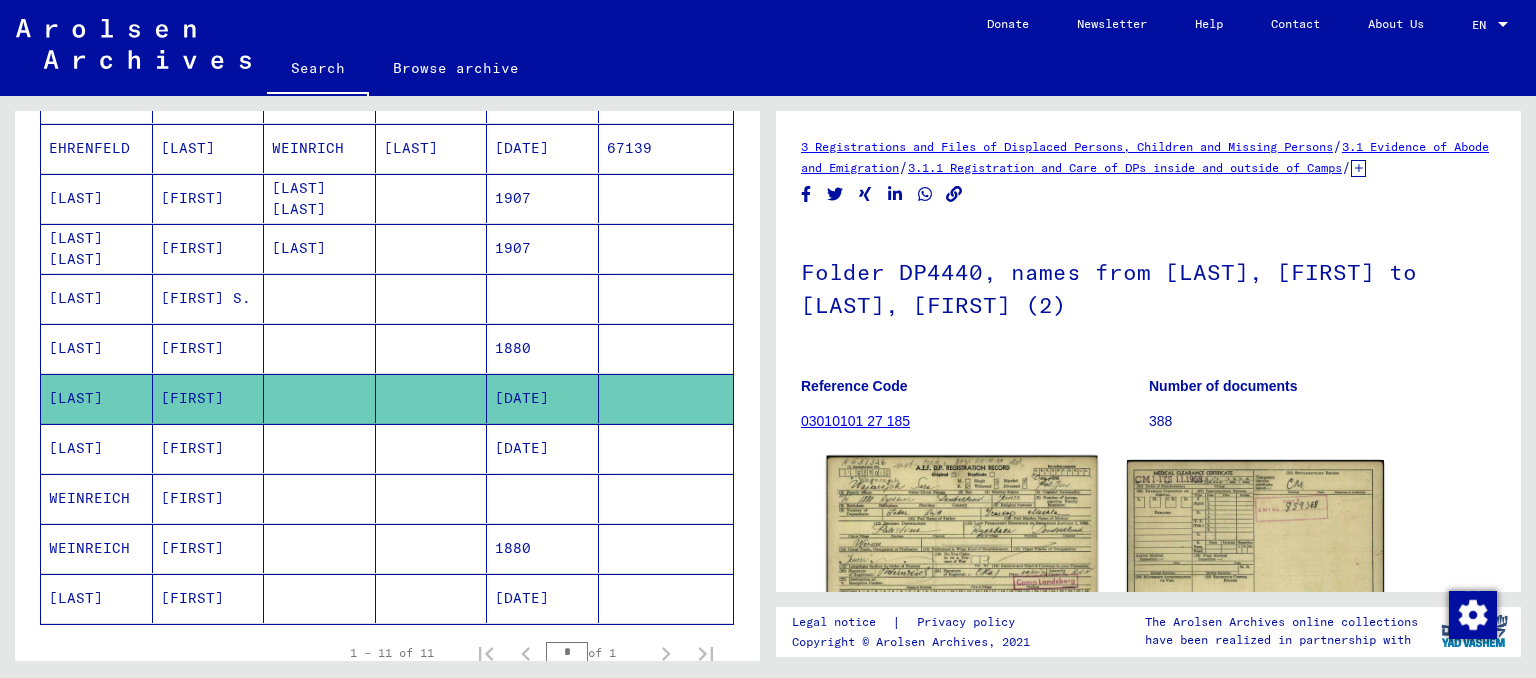 click 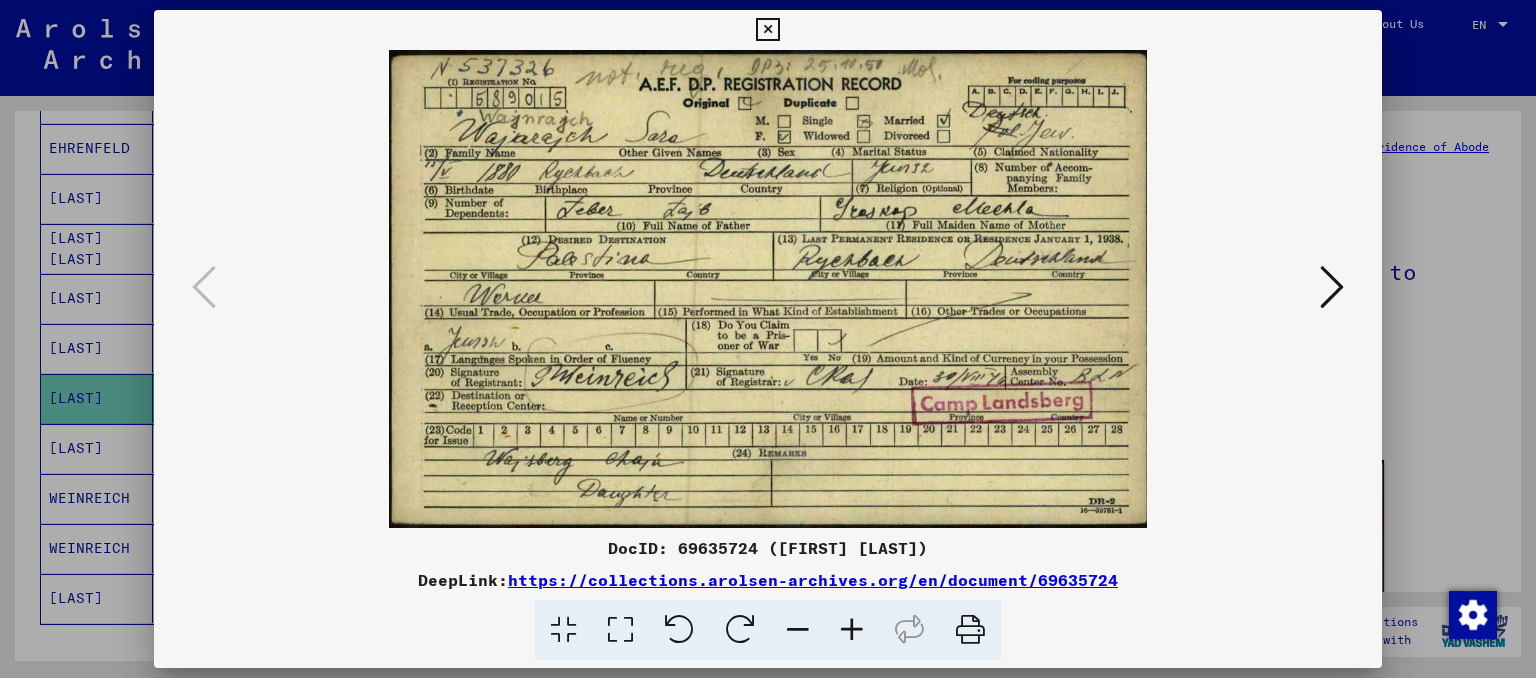 click at bounding box center [767, 30] 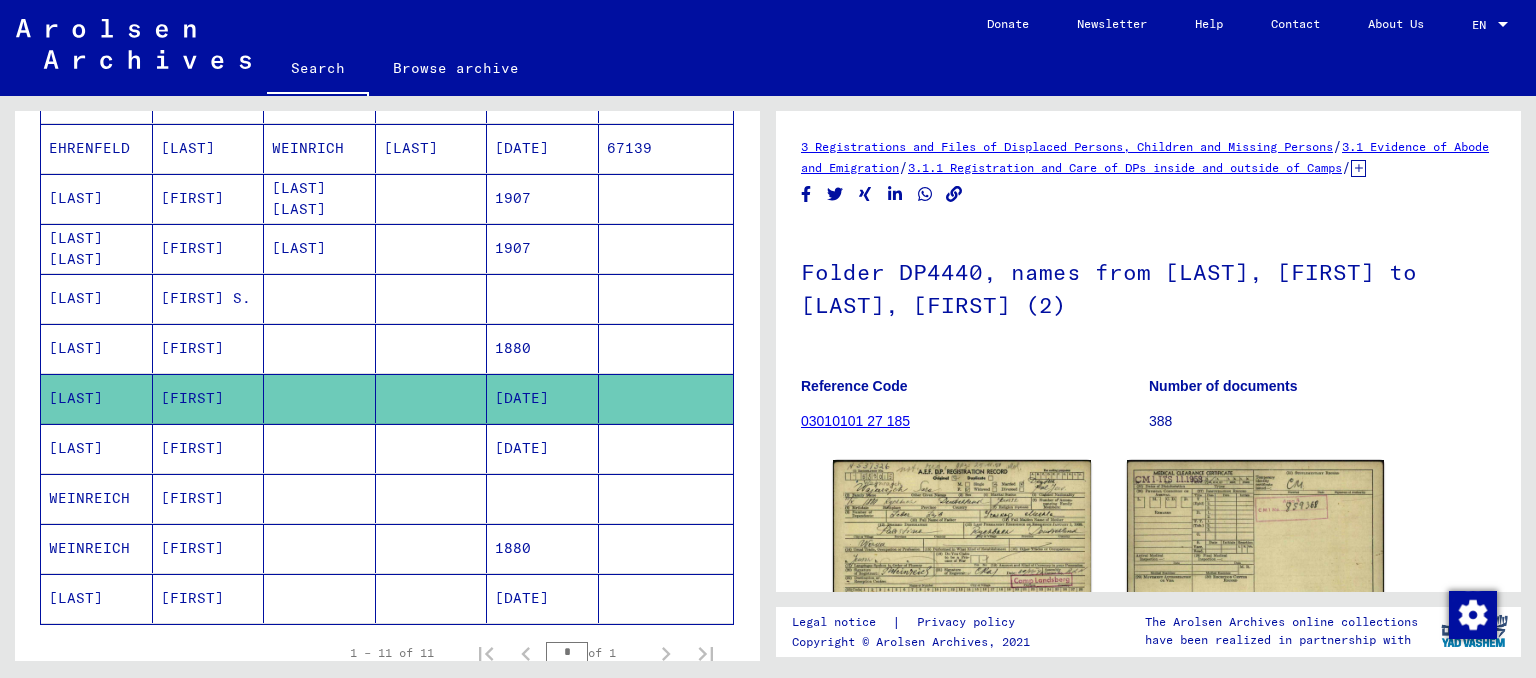 click on "[FIRST]" at bounding box center [209, 548] 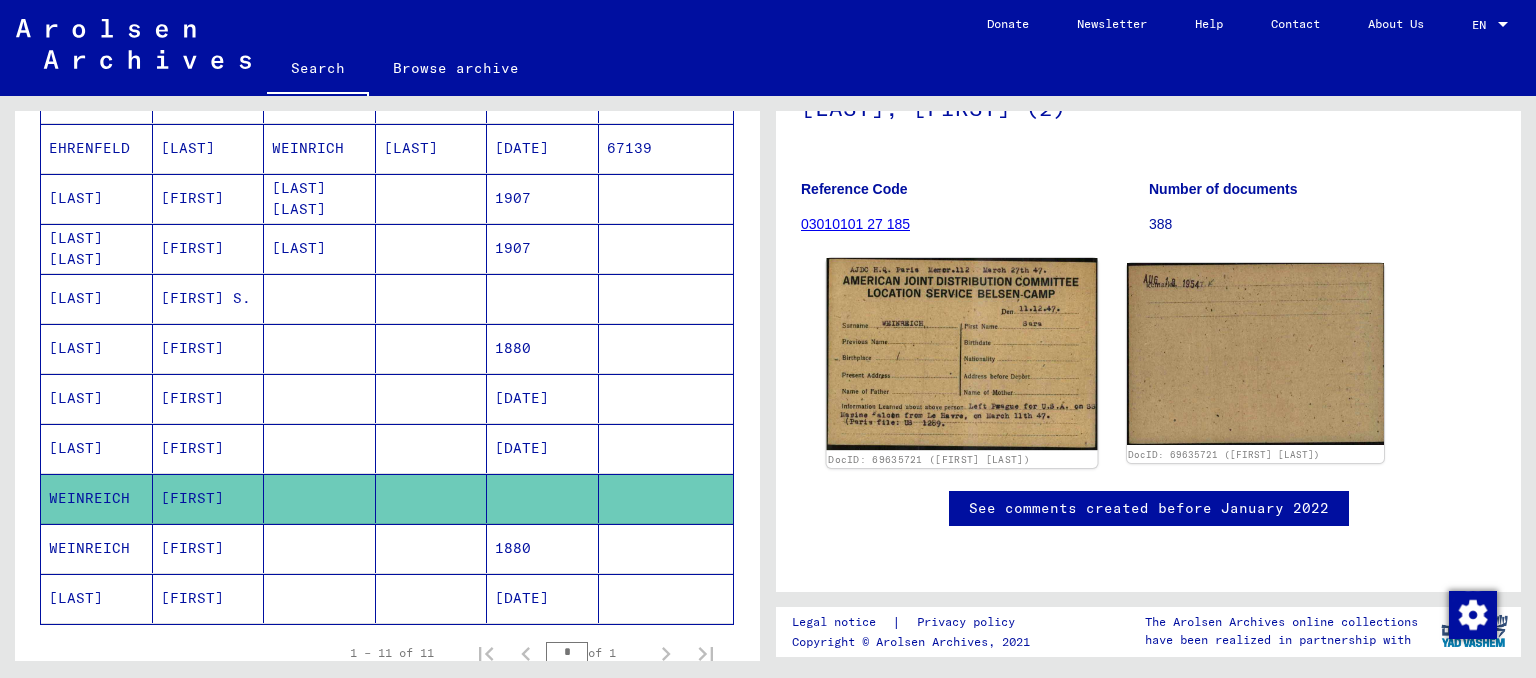 scroll, scrollTop: 331, scrollLeft: 0, axis: vertical 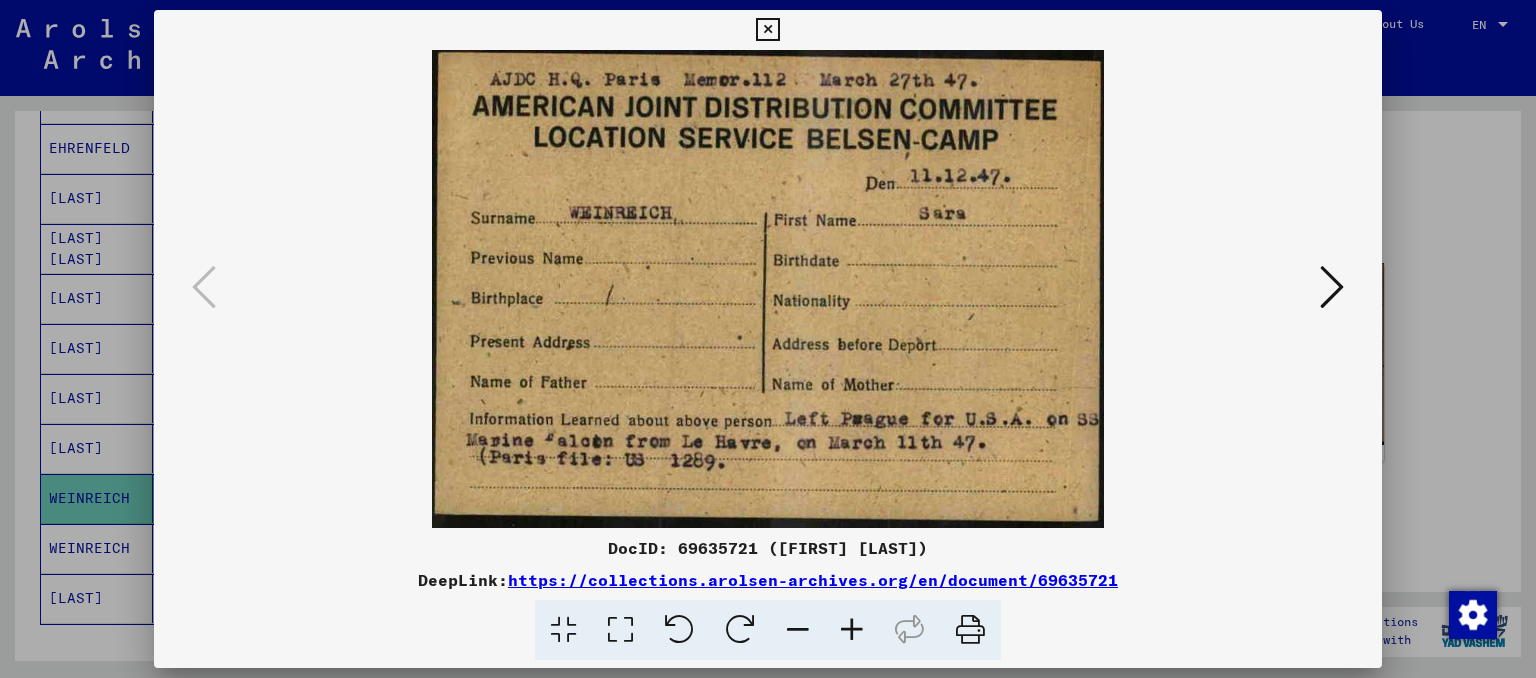 click at bounding box center (767, 30) 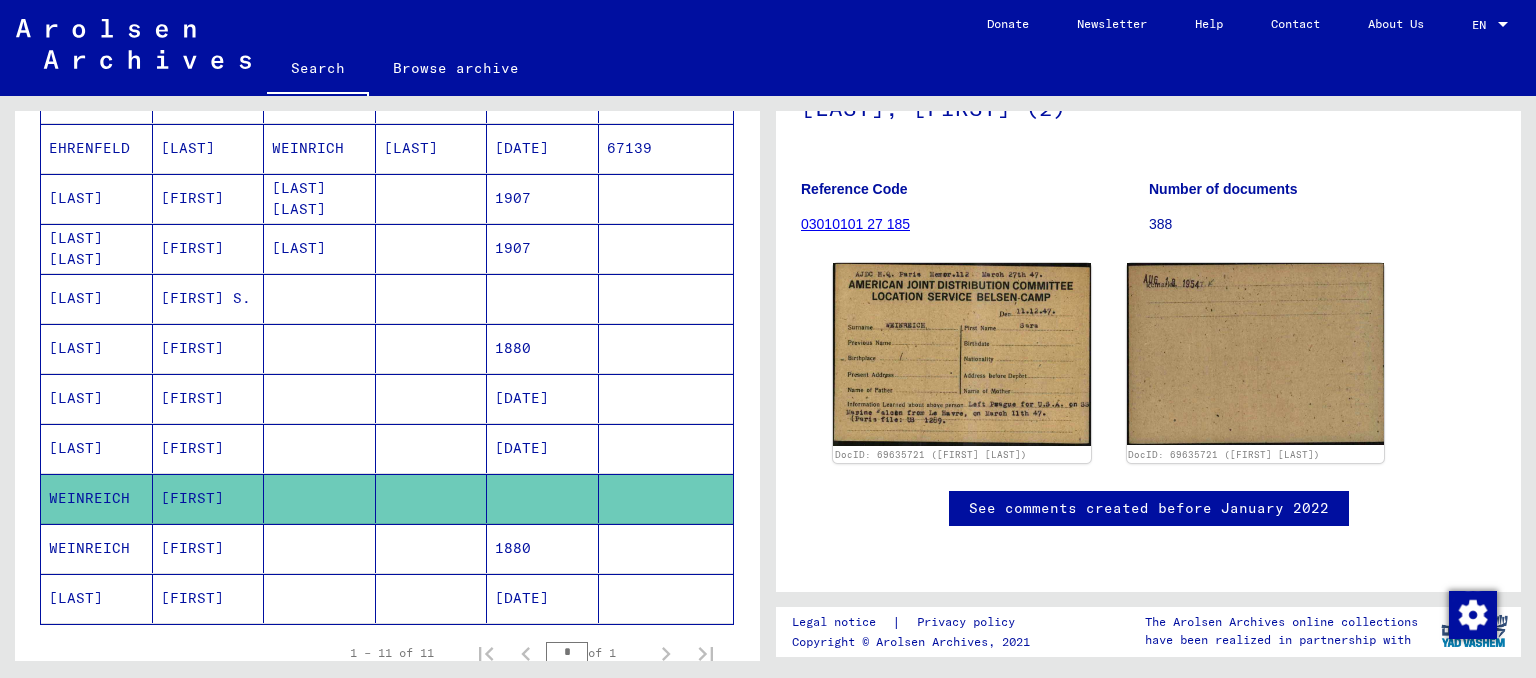 click on "[FIRST]" at bounding box center (209, 598) 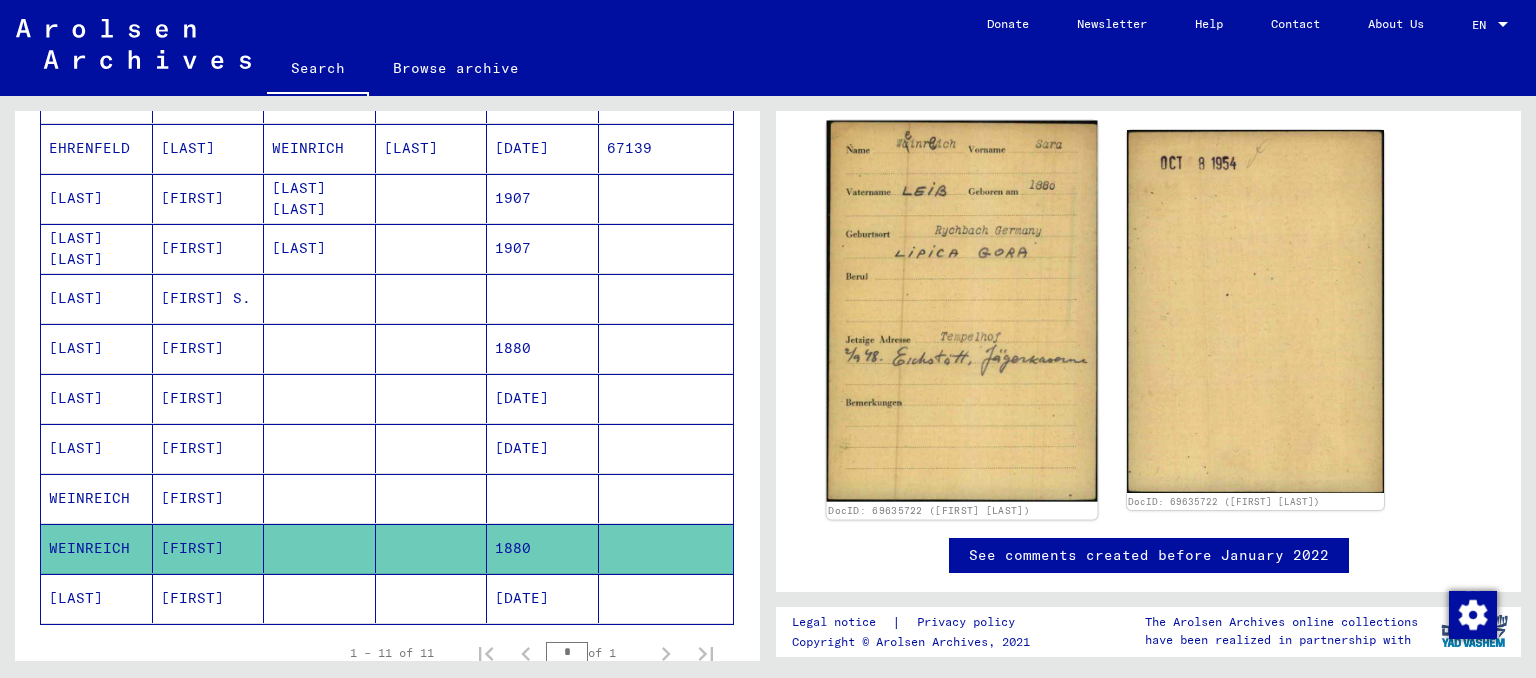 scroll, scrollTop: 331, scrollLeft: 0, axis: vertical 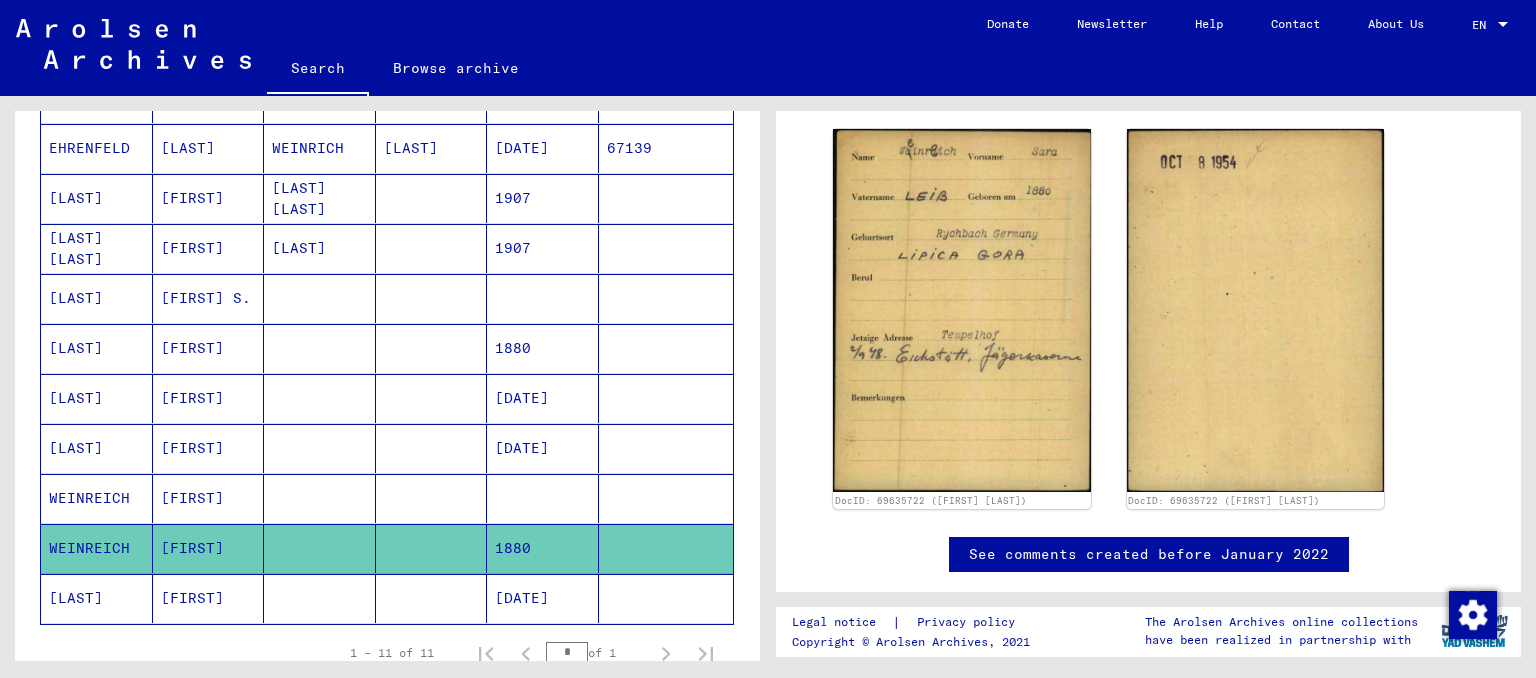 click on "[FIRST]" 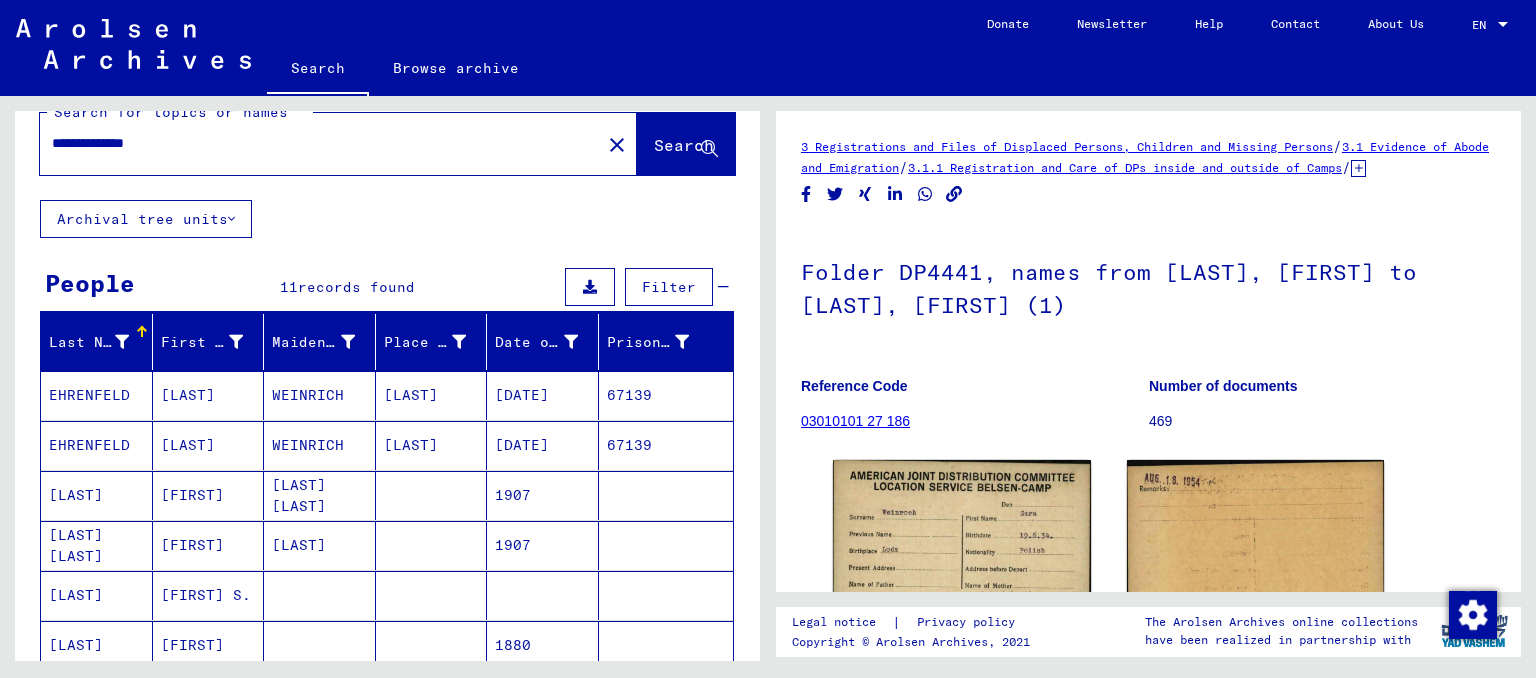 scroll, scrollTop: 0, scrollLeft: 0, axis: both 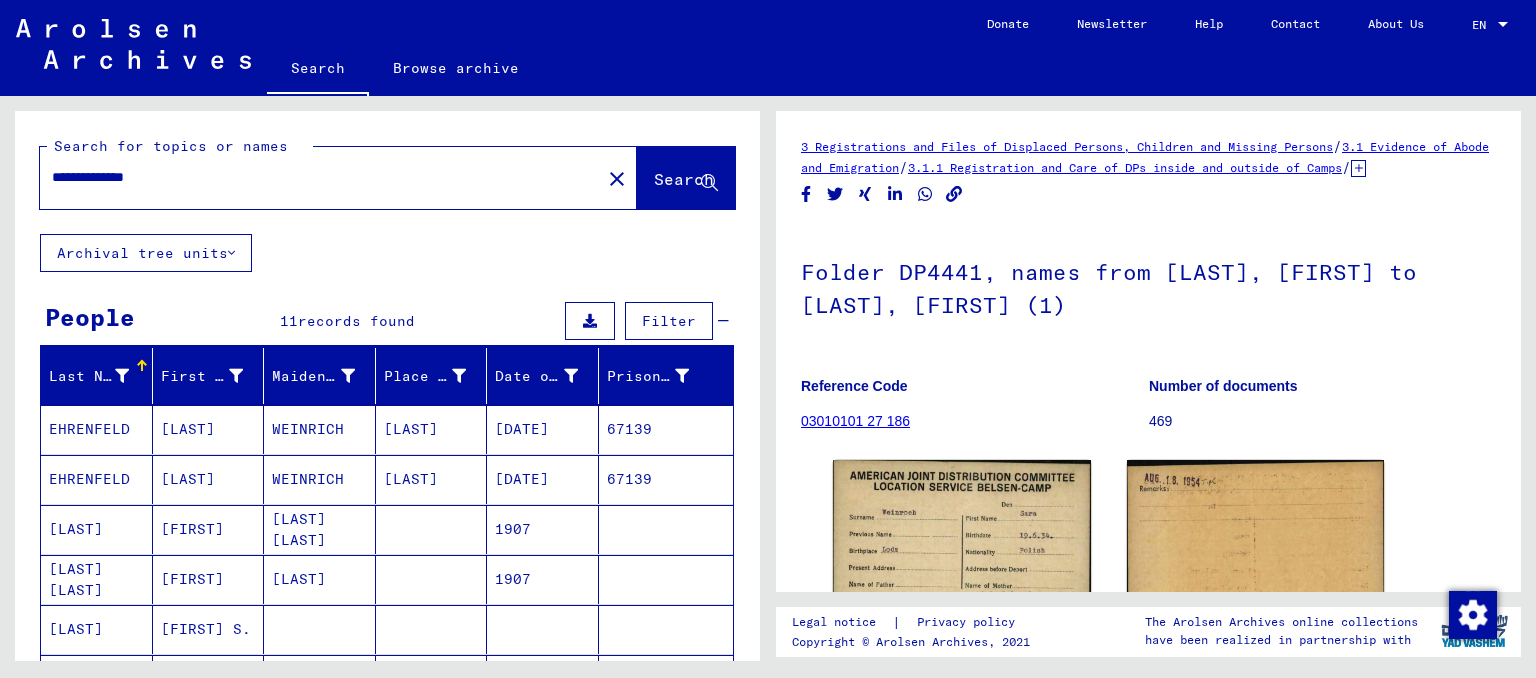 click on "**********" at bounding box center [320, 177] 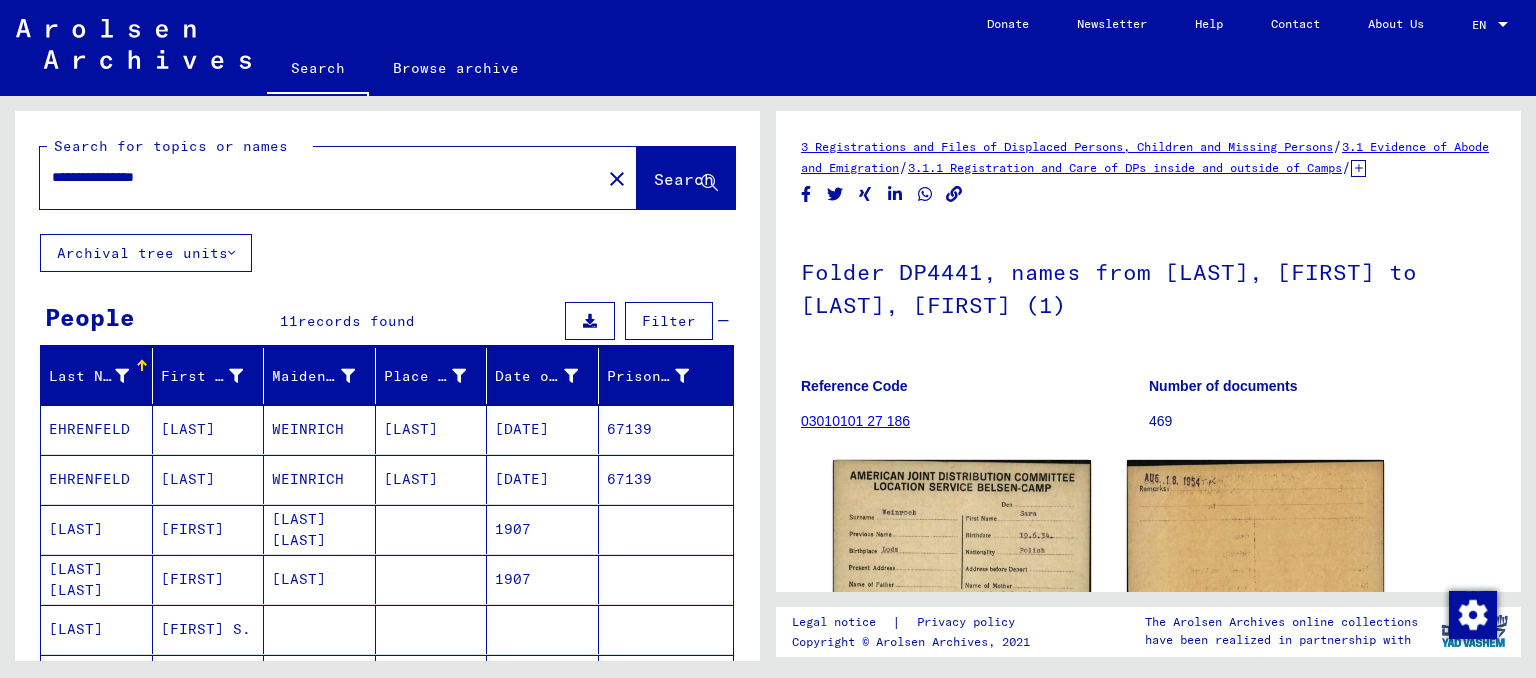 type on "**********" 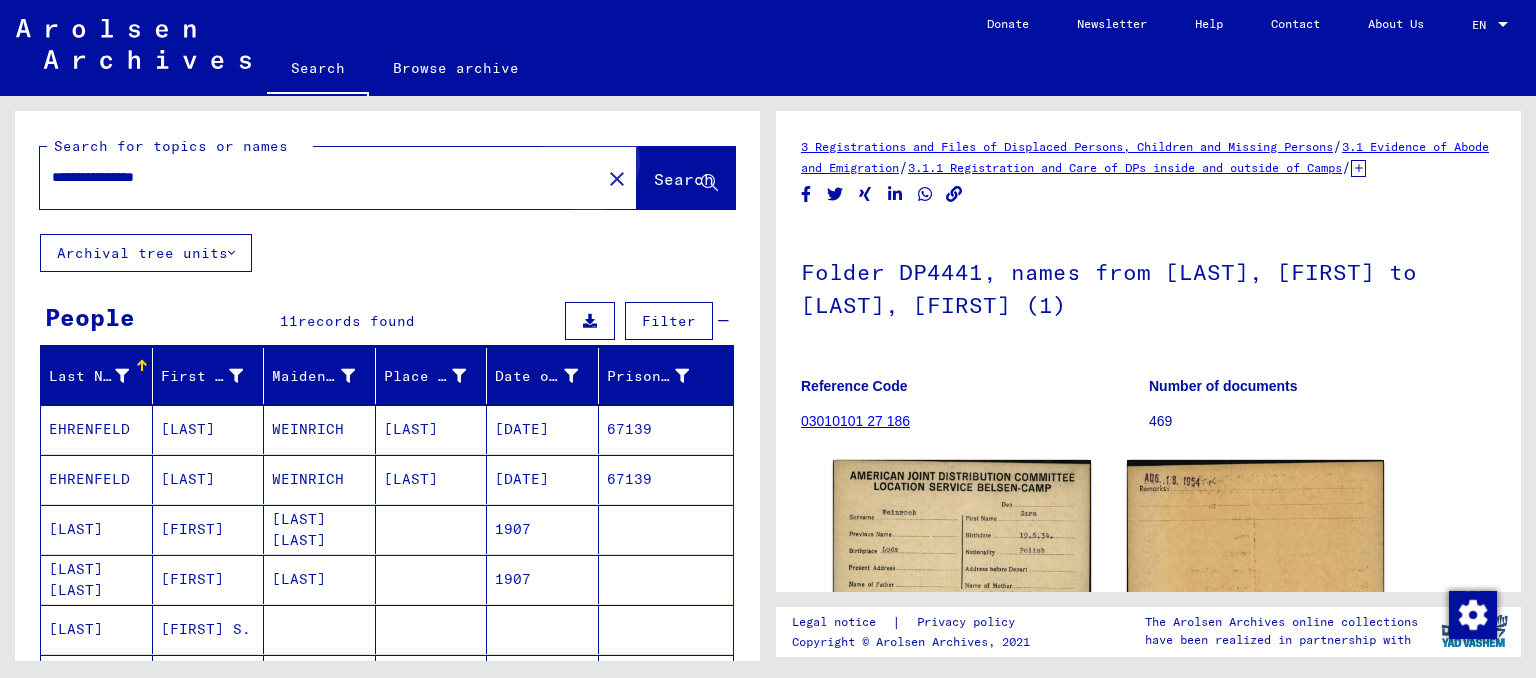 click on "Search" 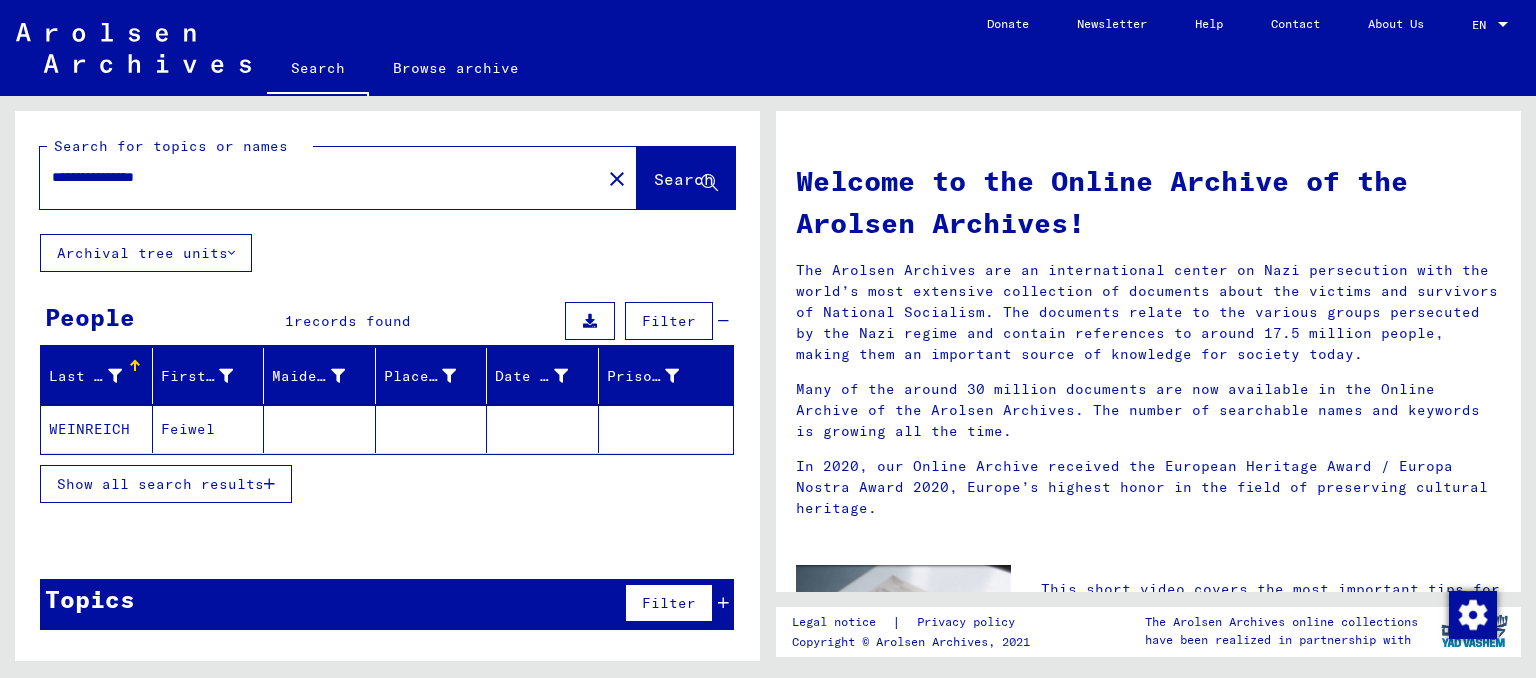 click on "WEINREICH" 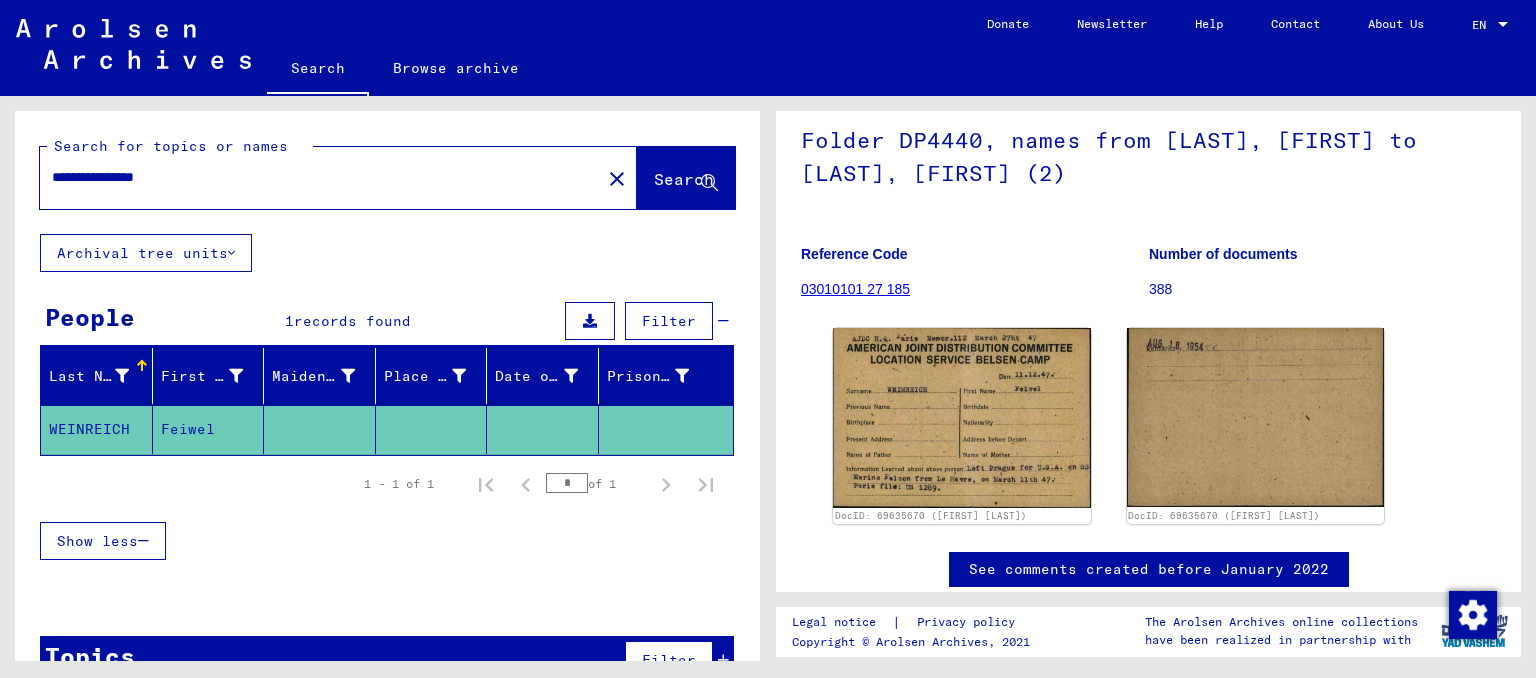scroll, scrollTop: 220, scrollLeft: 0, axis: vertical 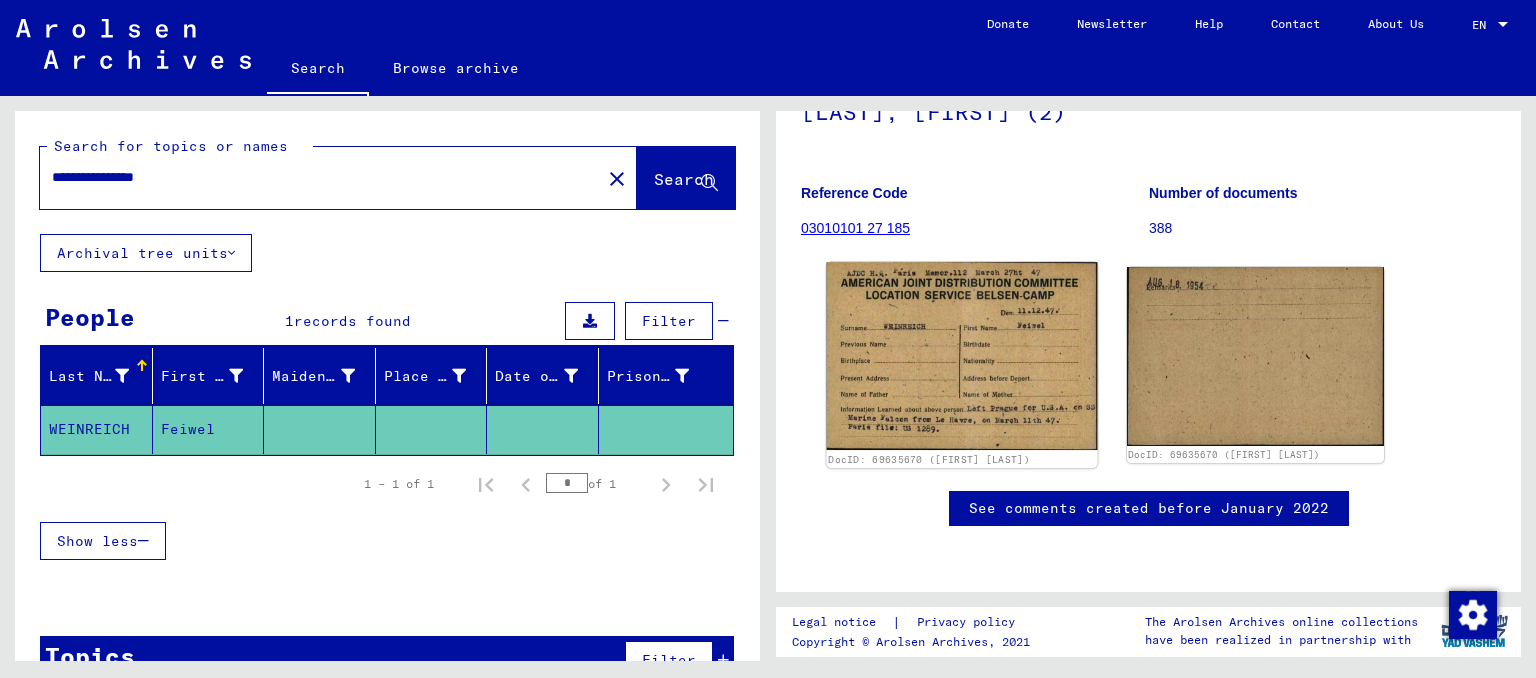 click 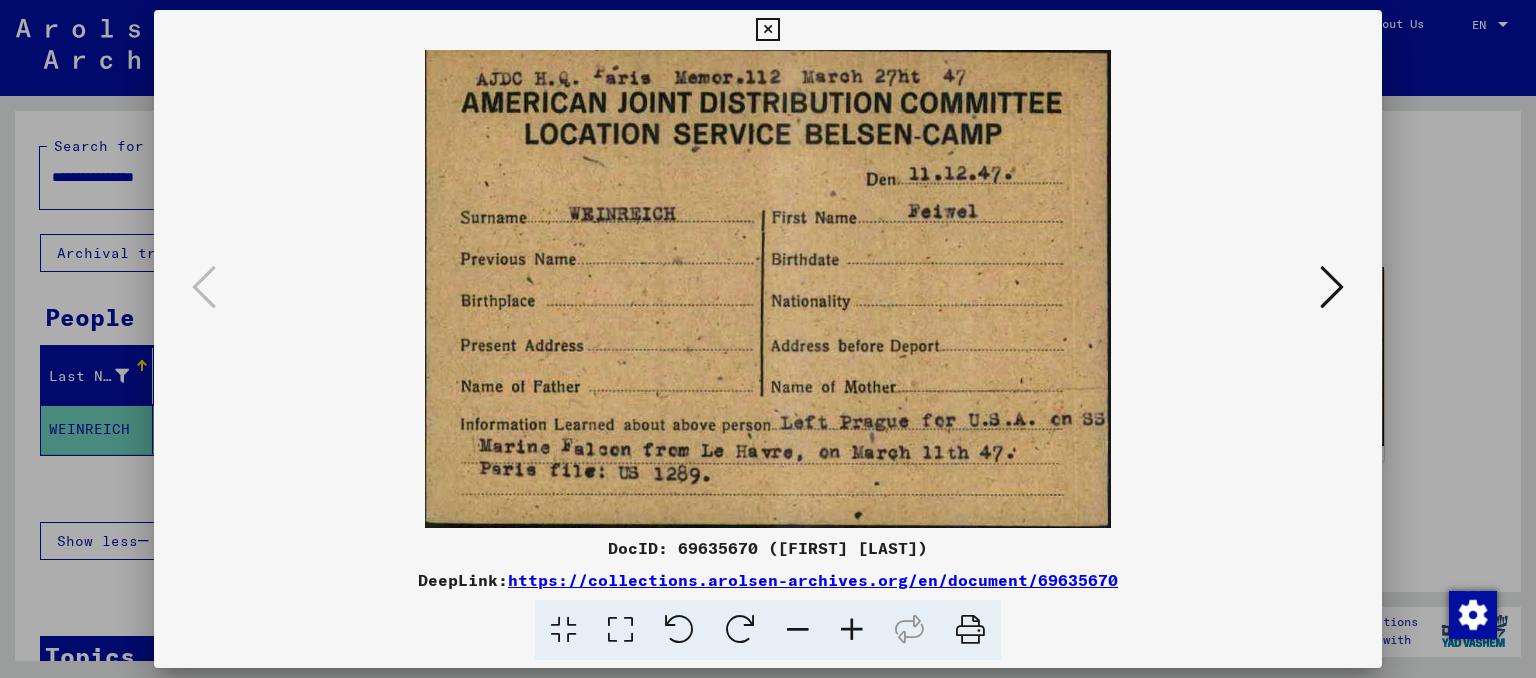click at bounding box center (767, 30) 